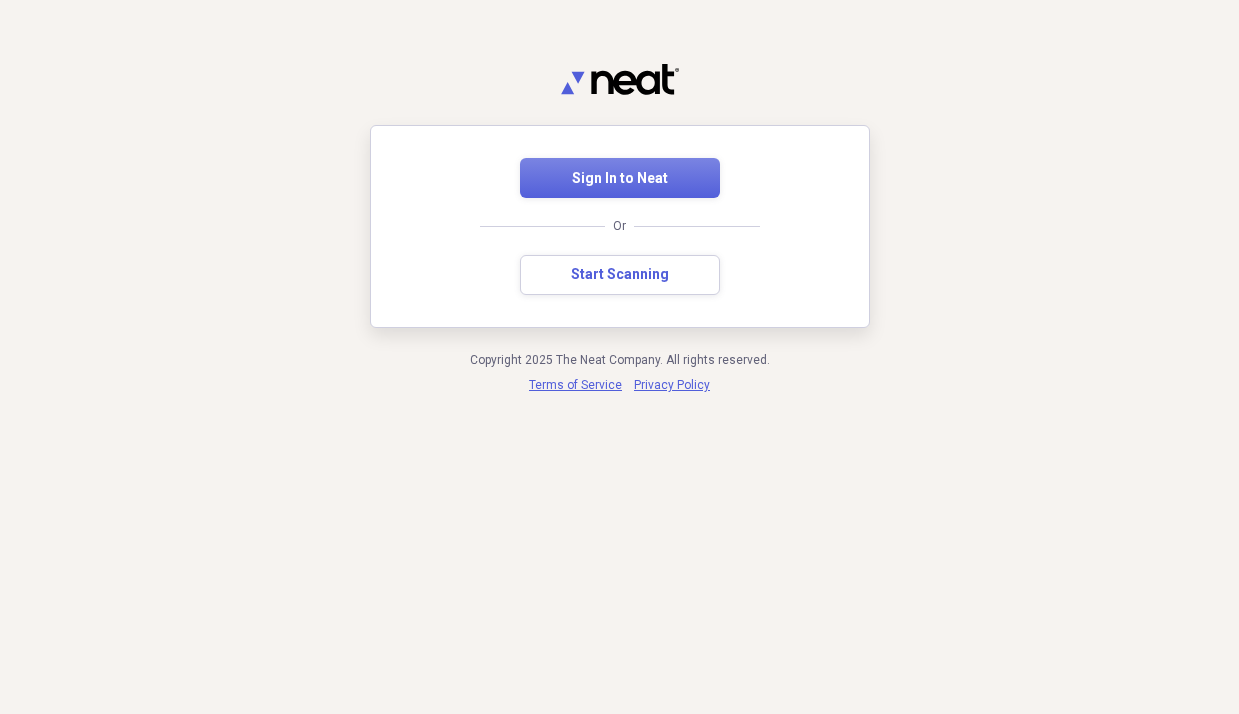 scroll, scrollTop: 0, scrollLeft: 0, axis: both 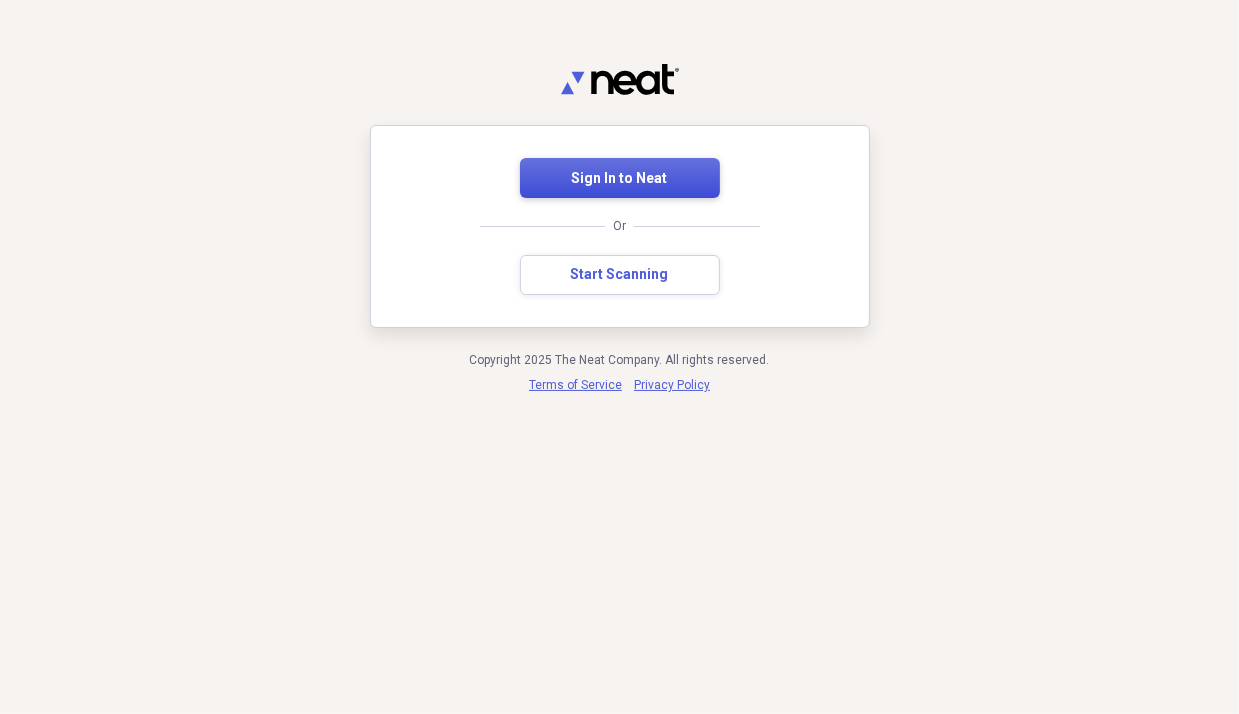click on "Sign In to Neat" at bounding box center (620, 179) 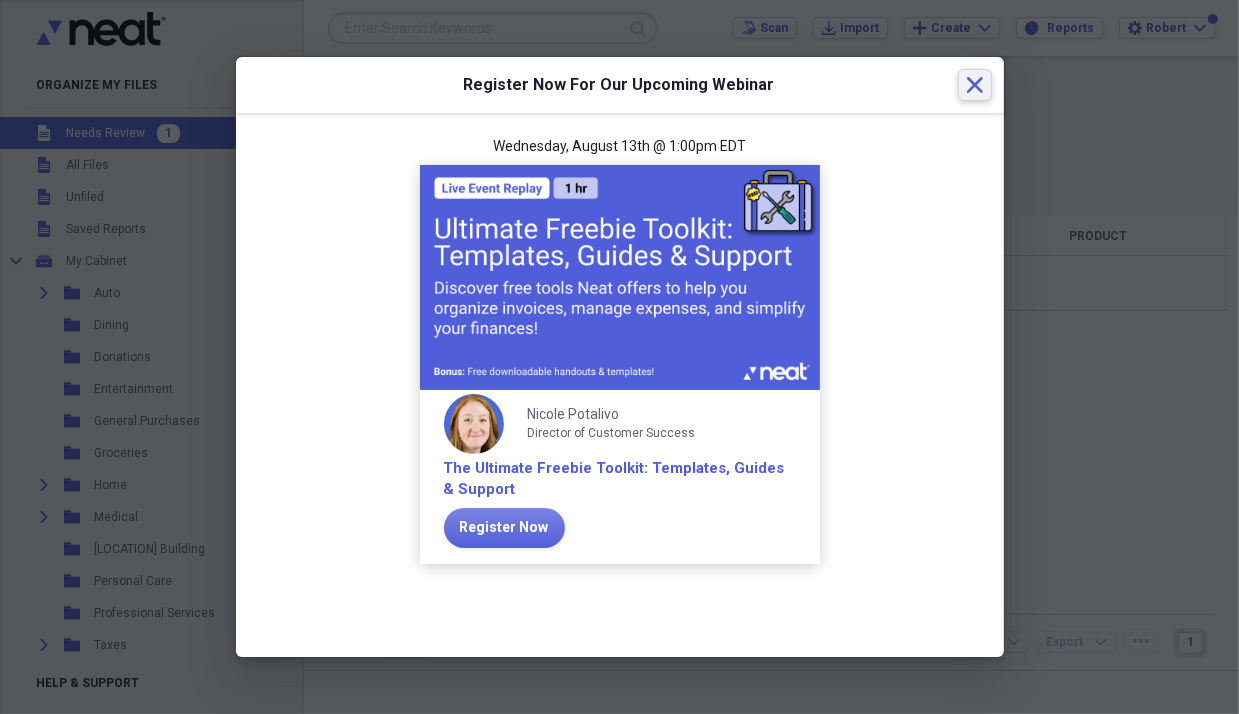 click on "Close" at bounding box center [975, 85] 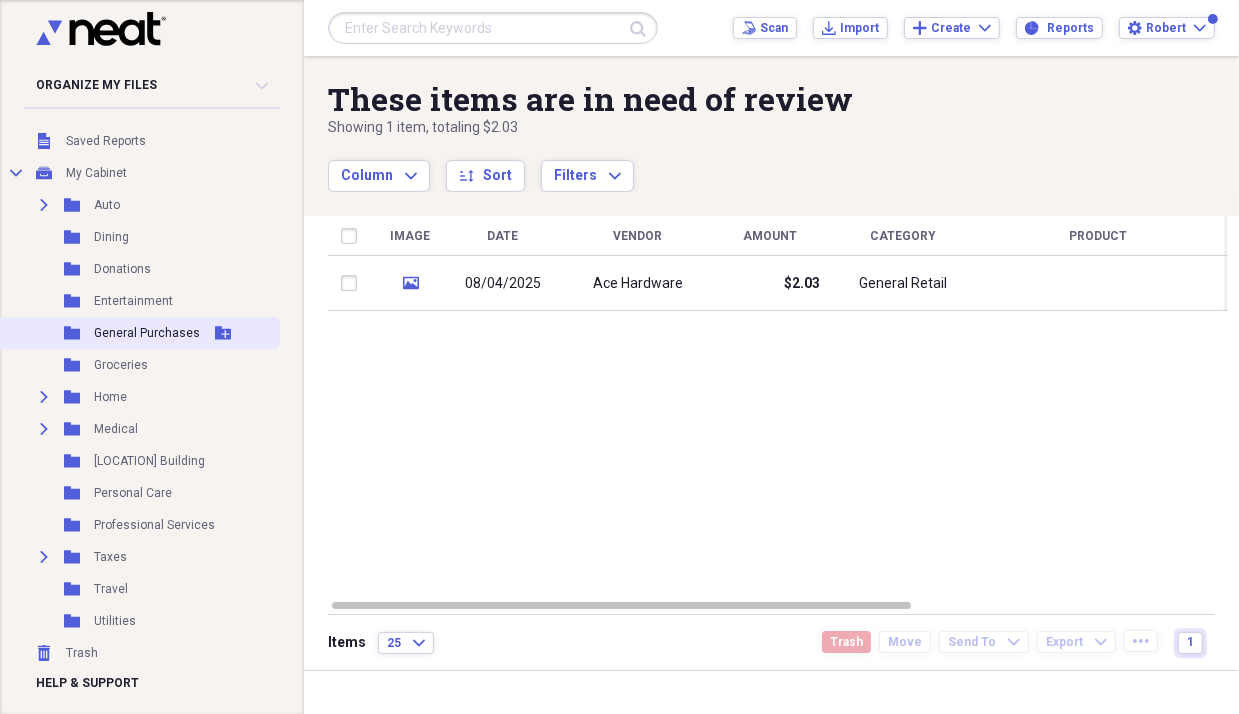 scroll, scrollTop: 0, scrollLeft: 0, axis: both 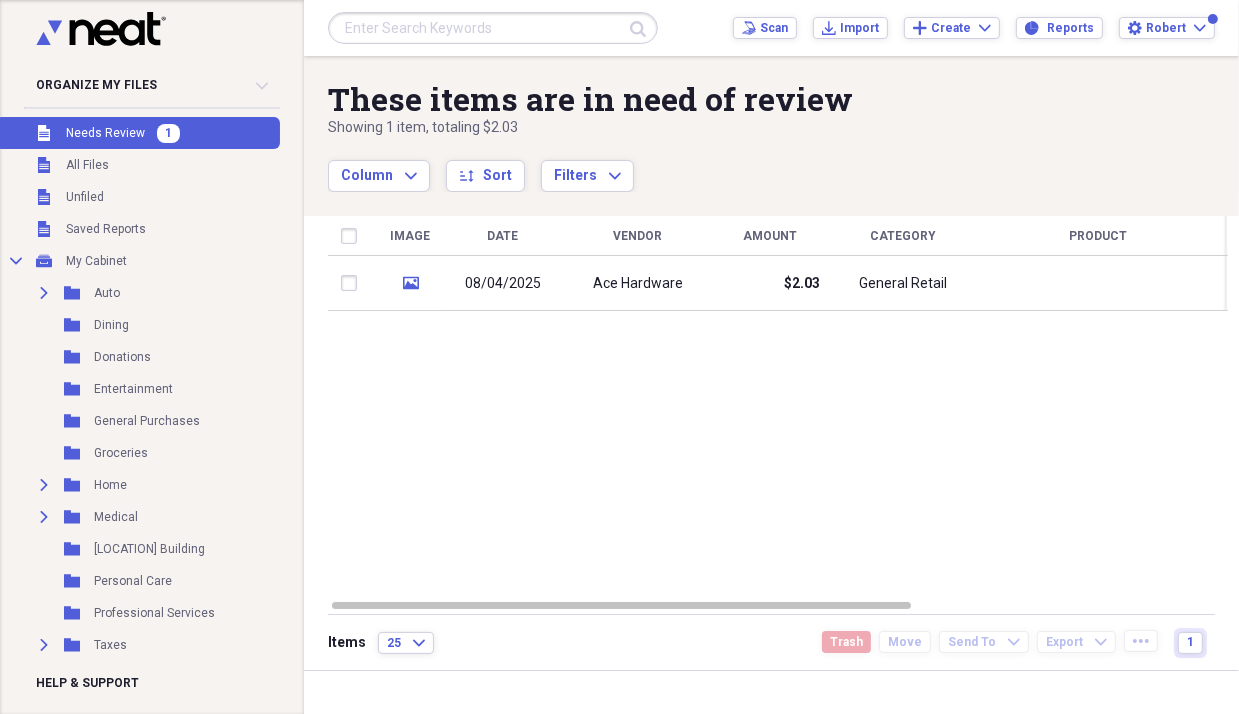 click on "Unfiled Needs Review 1" at bounding box center (138, 133) 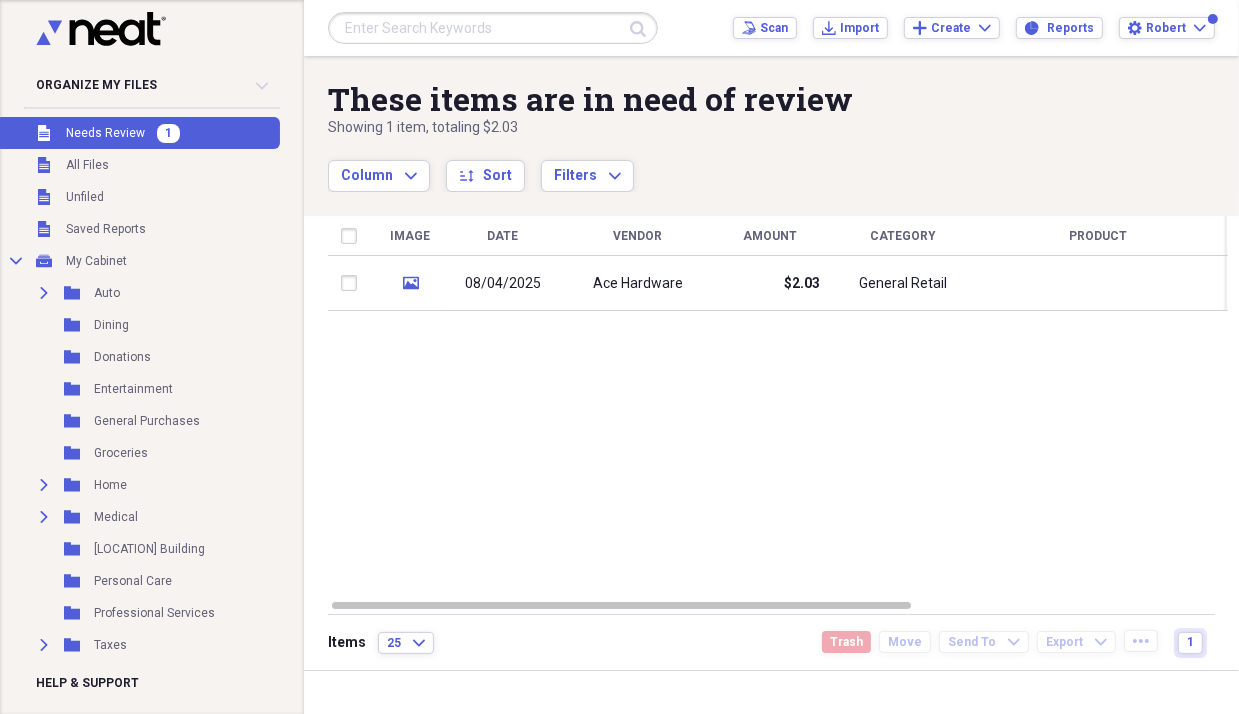 click on "Unfiled Needs Review 1" at bounding box center (138, 133) 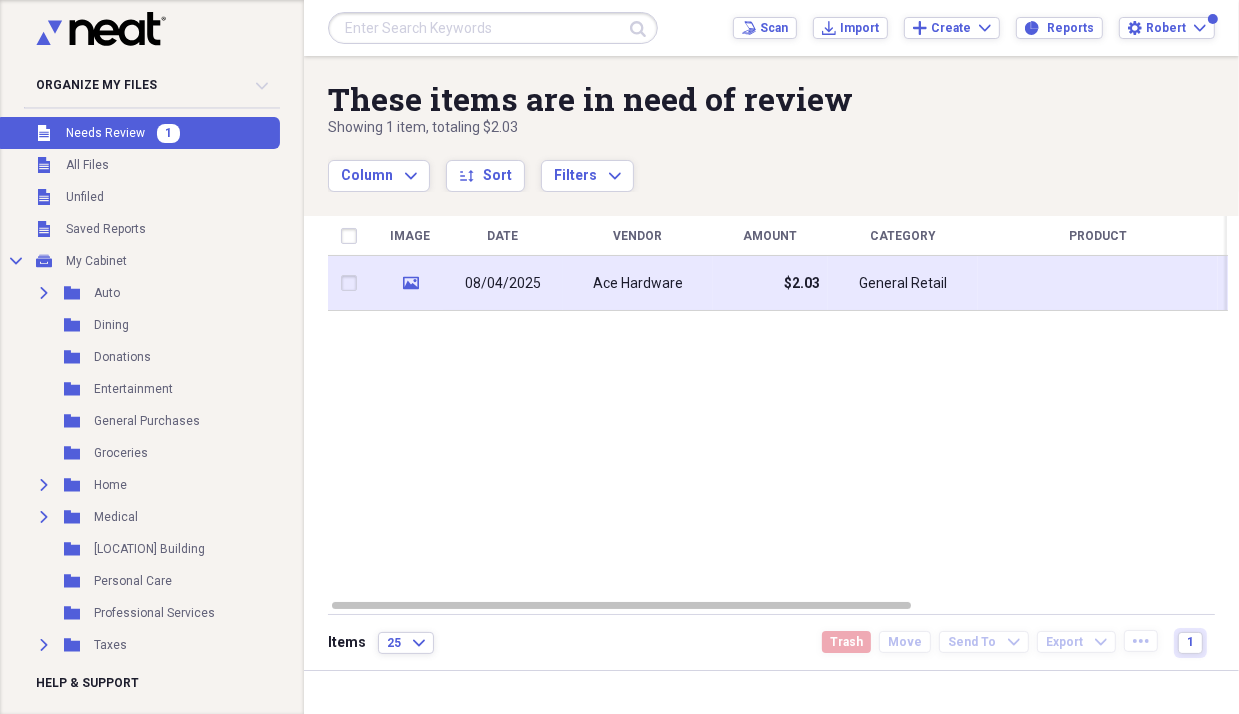 click on "08/04/2025" at bounding box center [503, 283] 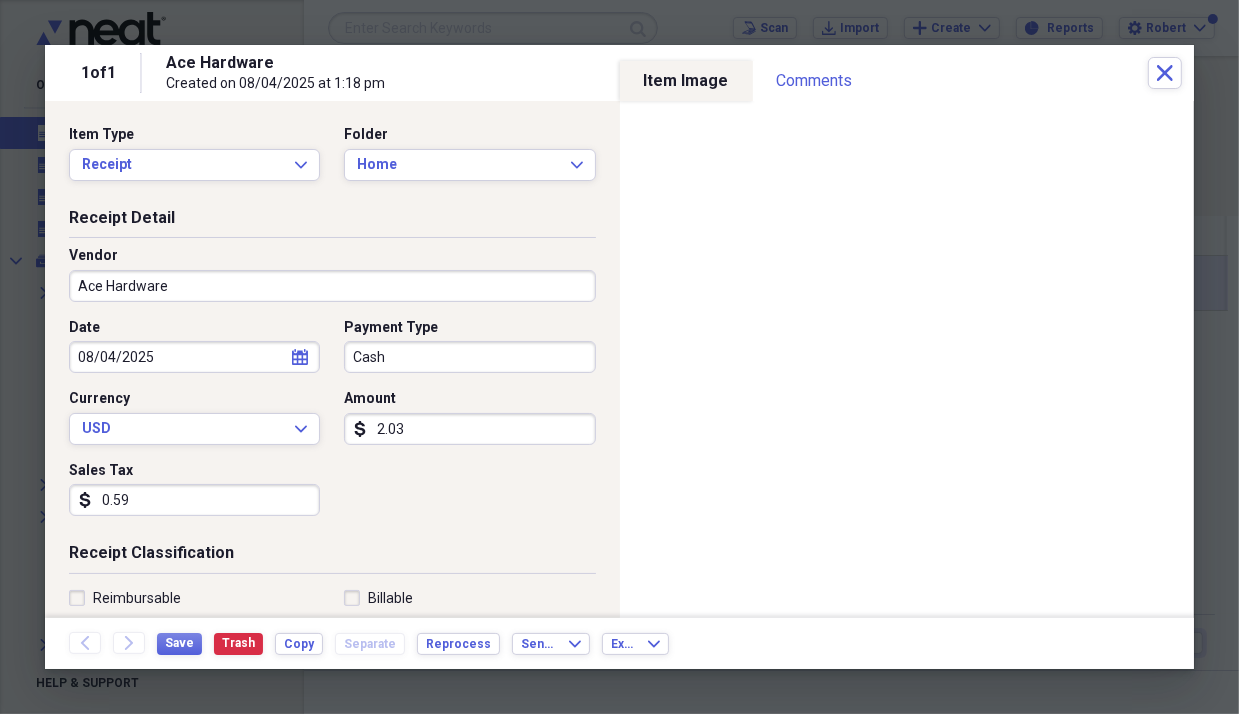 click on "Ace Hardware" at bounding box center [332, 286] 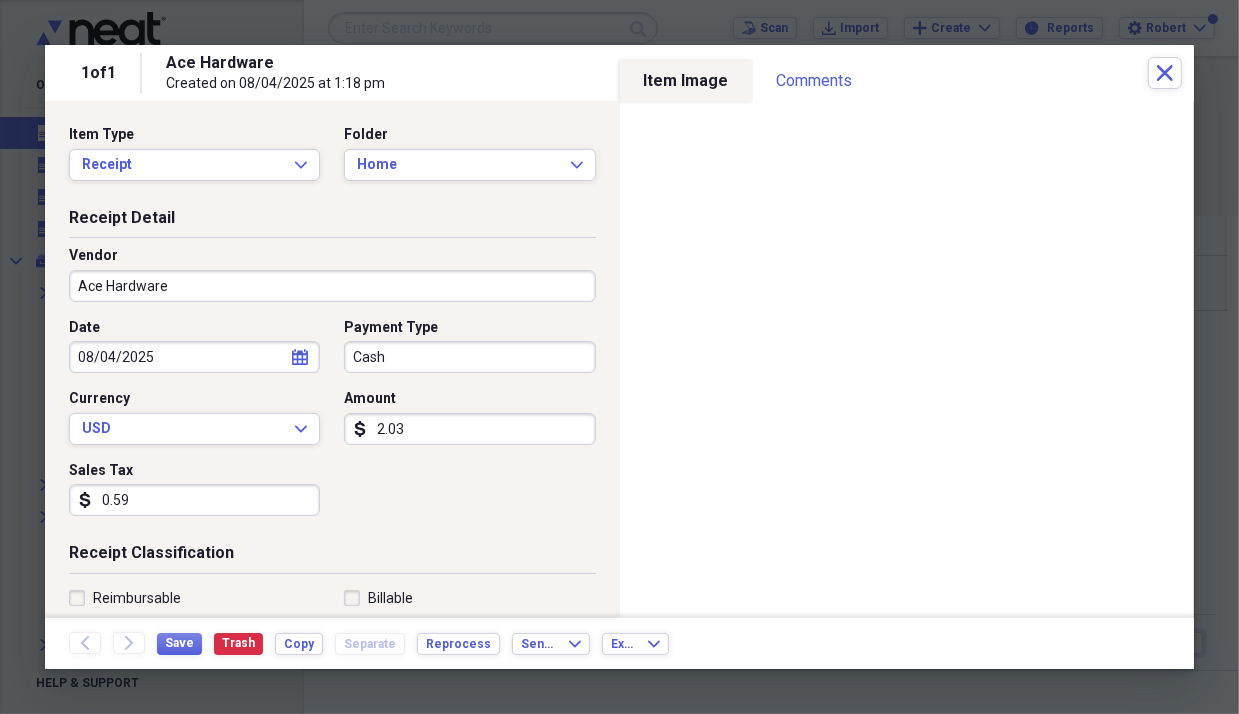 click on "Ace Hardware" at bounding box center [332, 286] 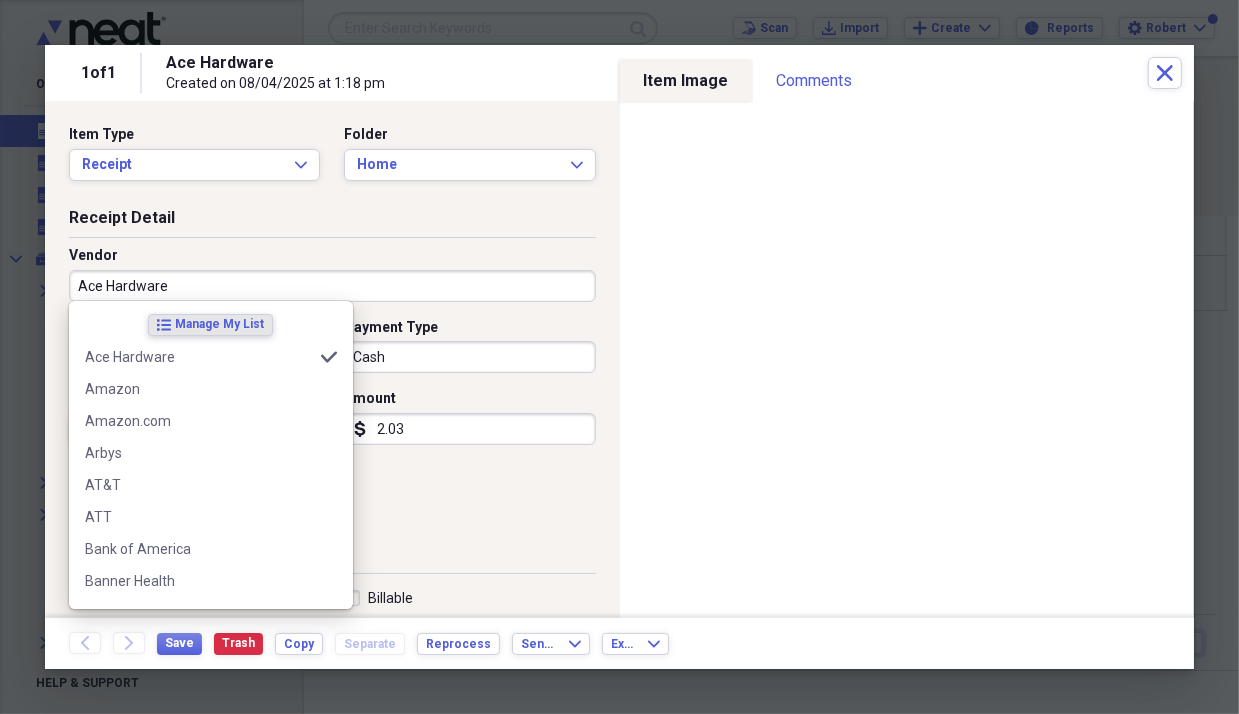 click on "Receipt Detail" at bounding box center (332, 222) 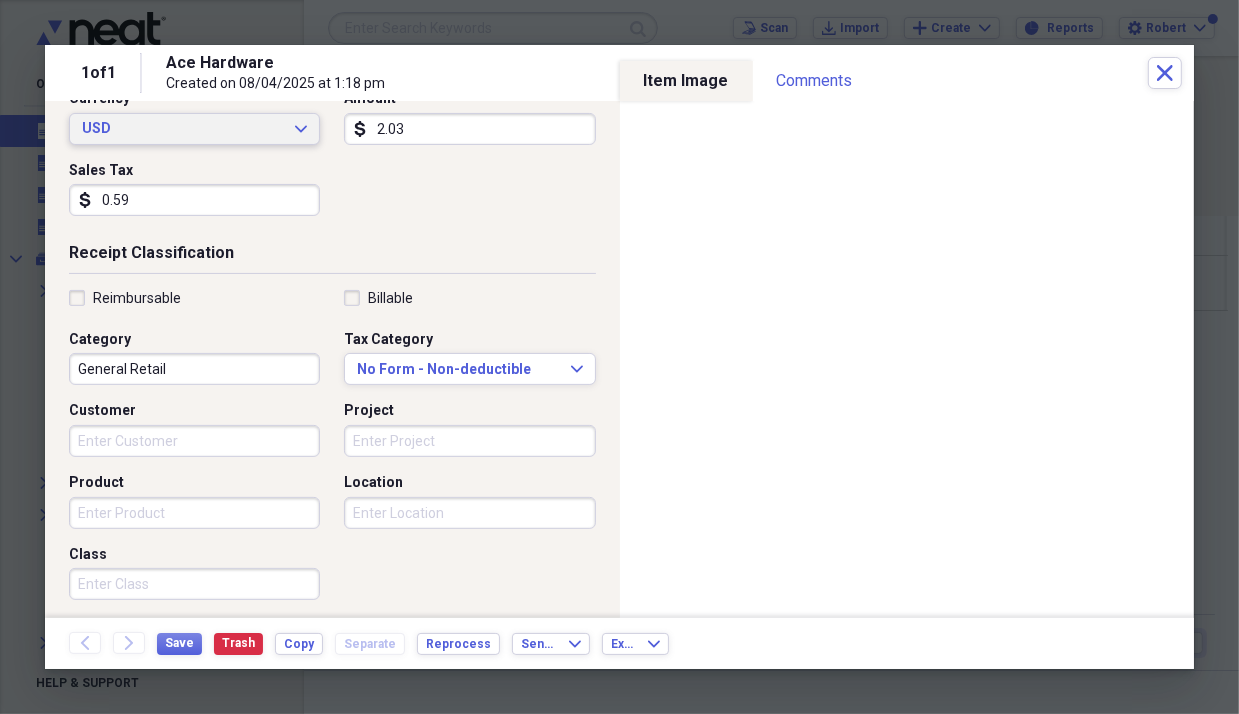 scroll, scrollTop: 400, scrollLeft: 0, axis: vertical 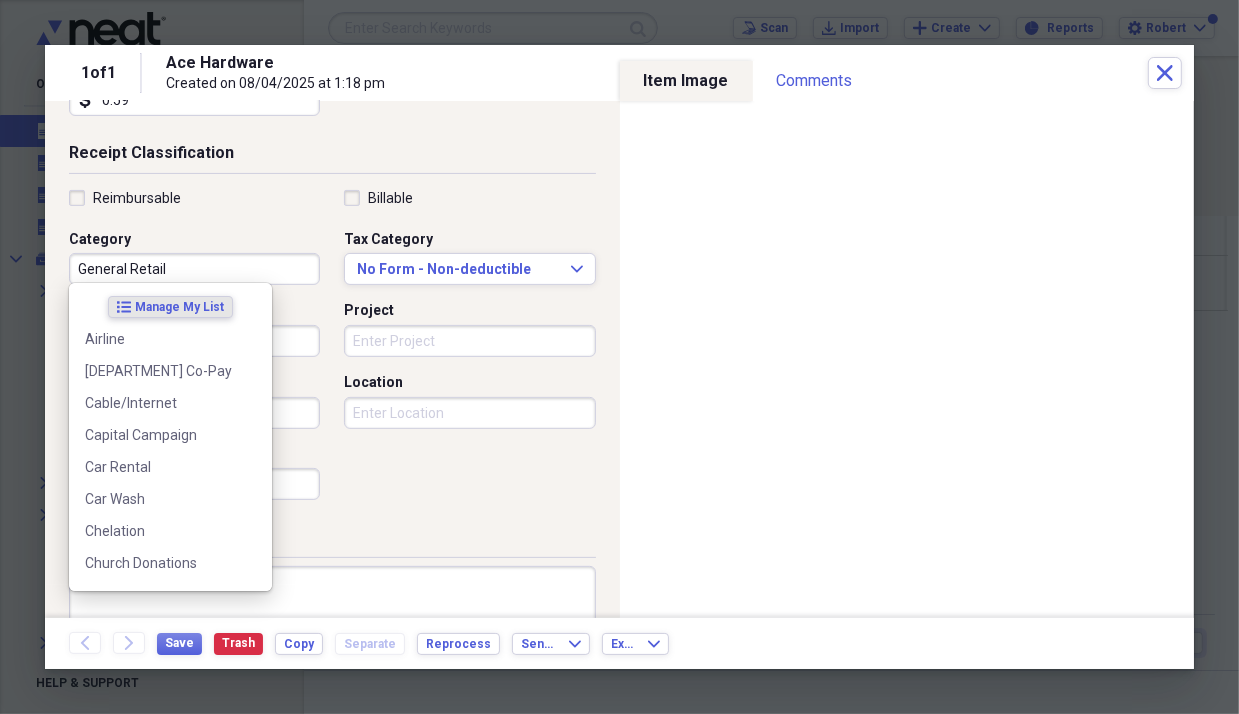 click on "General Retail" at bounding box center [194, 269] 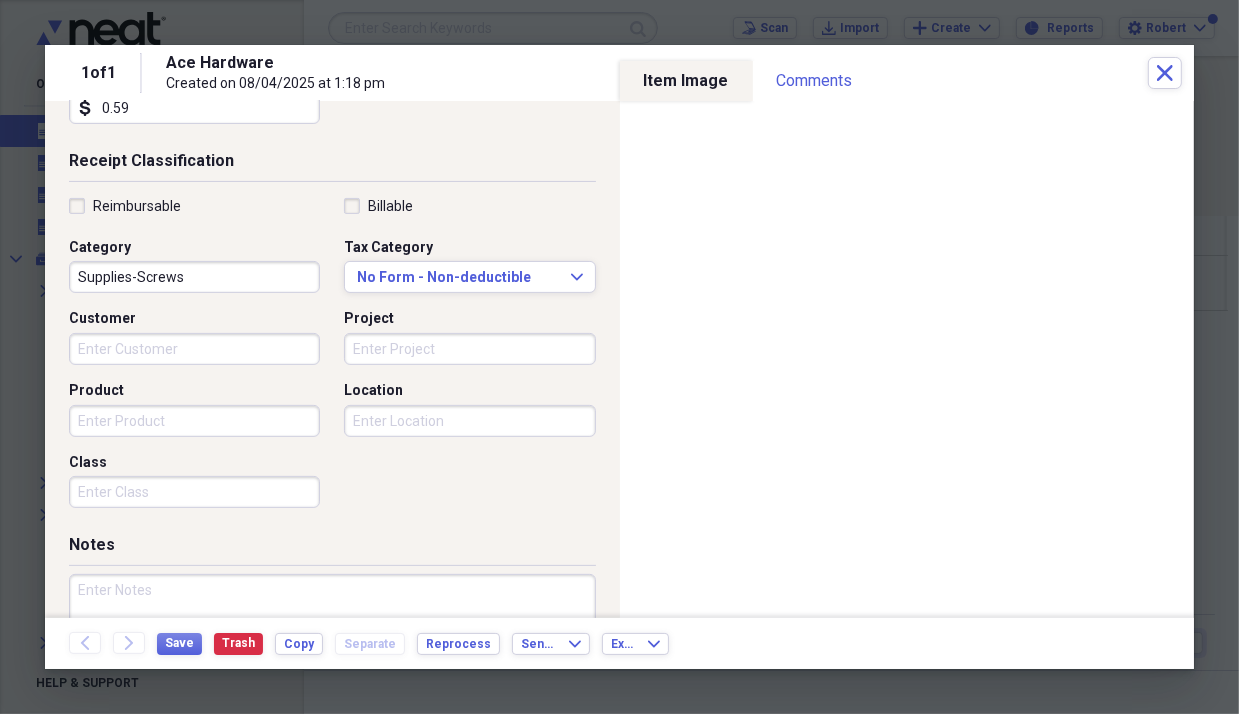 scroll, scrollTop: 496, scrollLeft: 0, axis: vertical 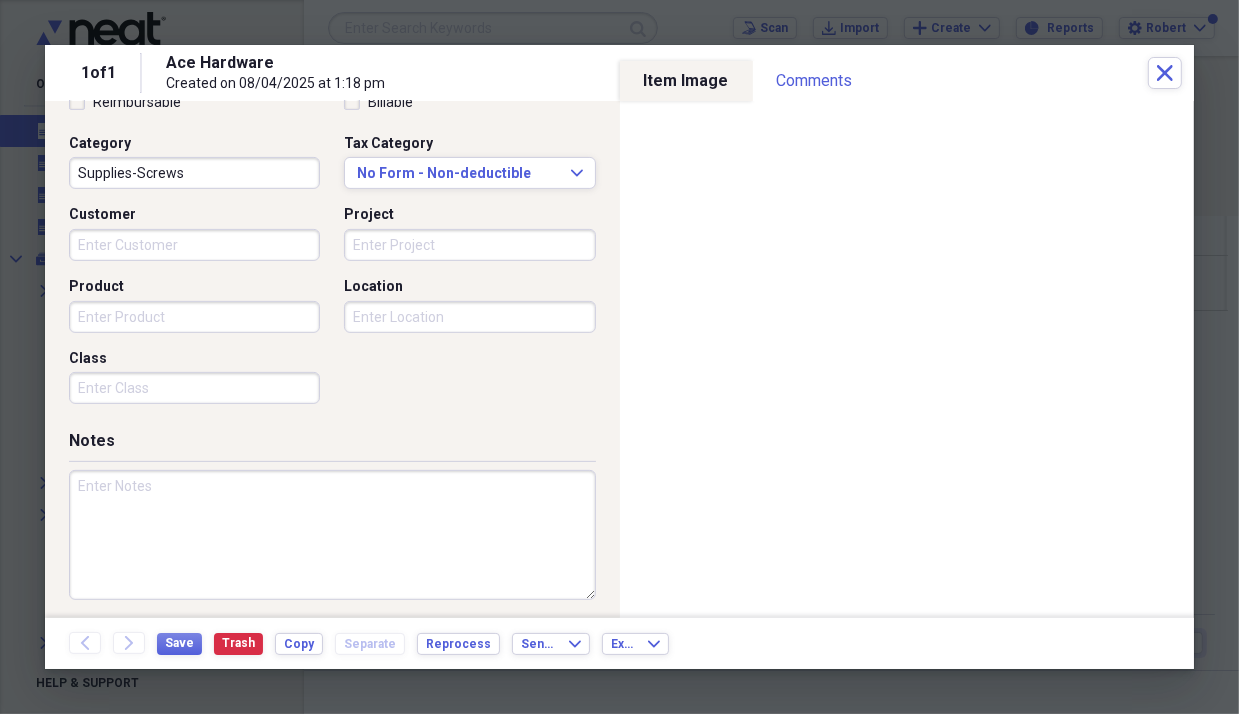 click on "Supplies-Screws" at bounding box center (194, 173) 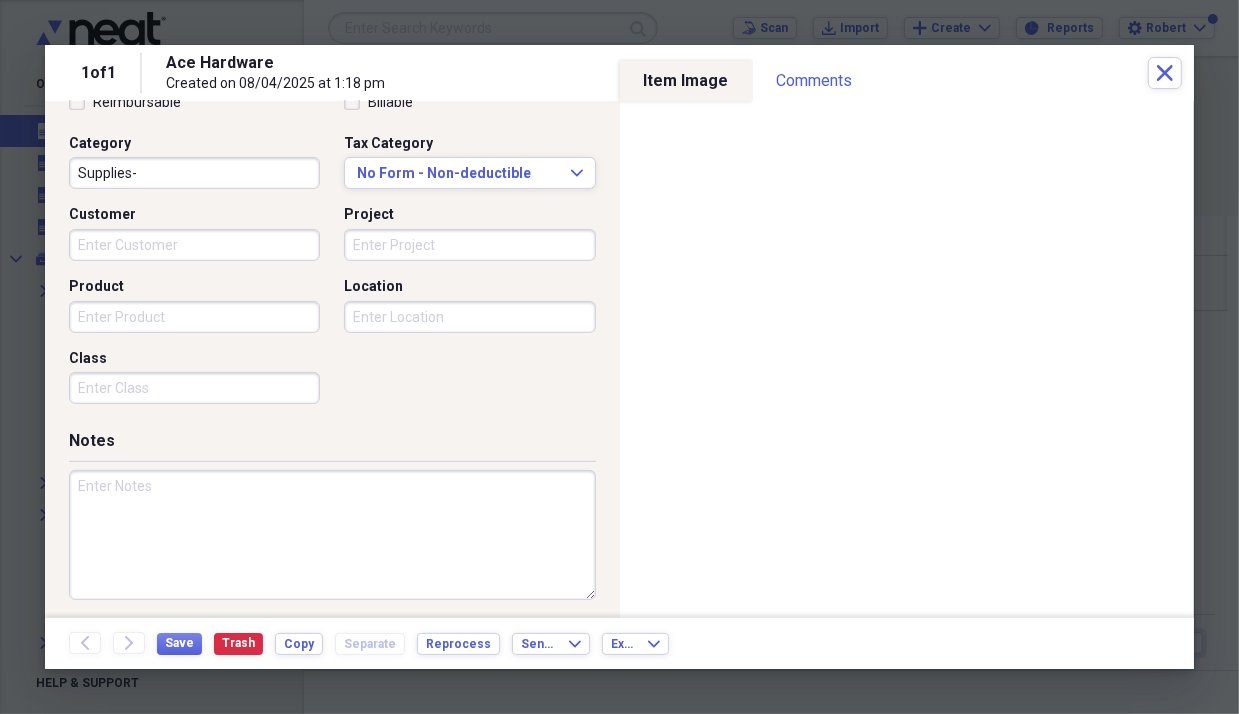 type on "Supplies-" 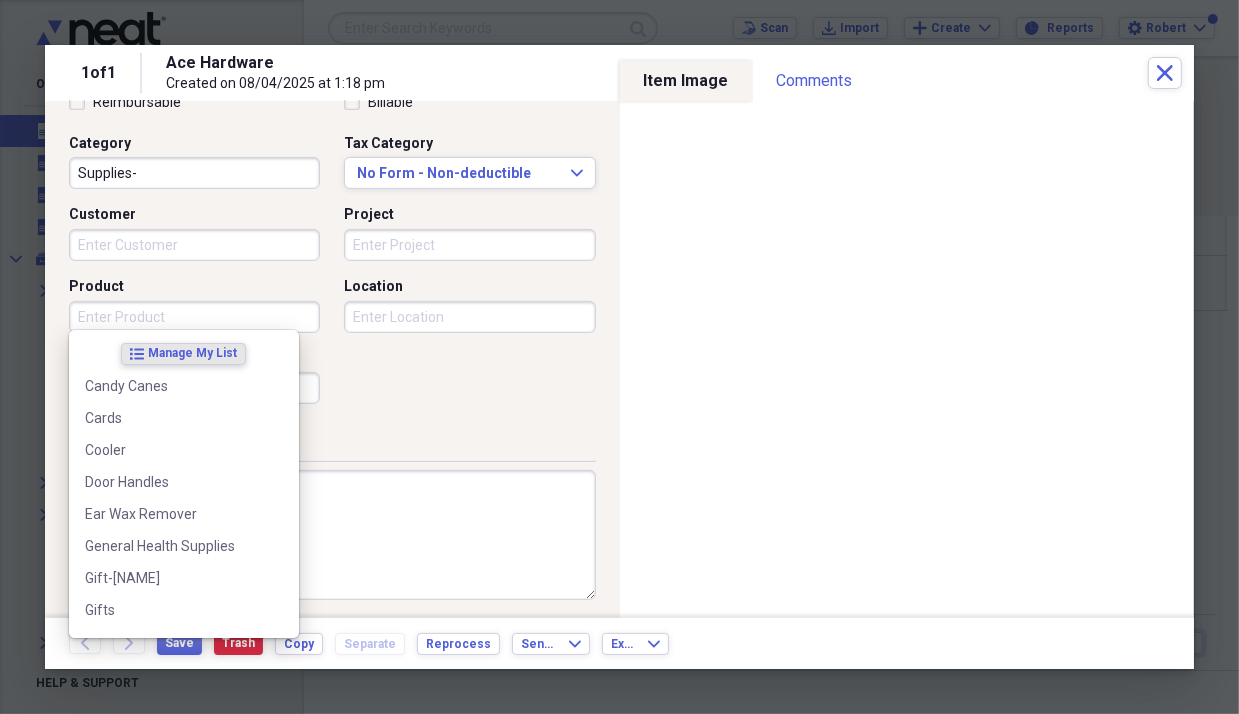 click on "Product" at bounding box center [194, 317] 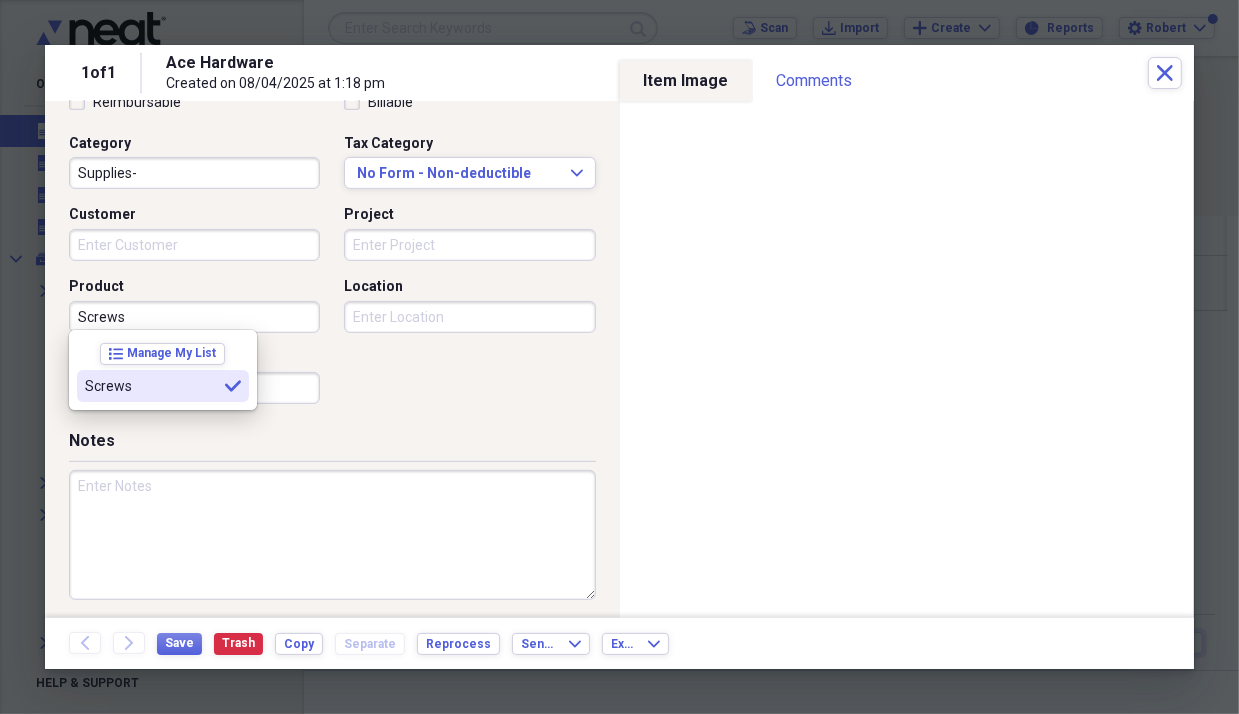 type on "Screws" 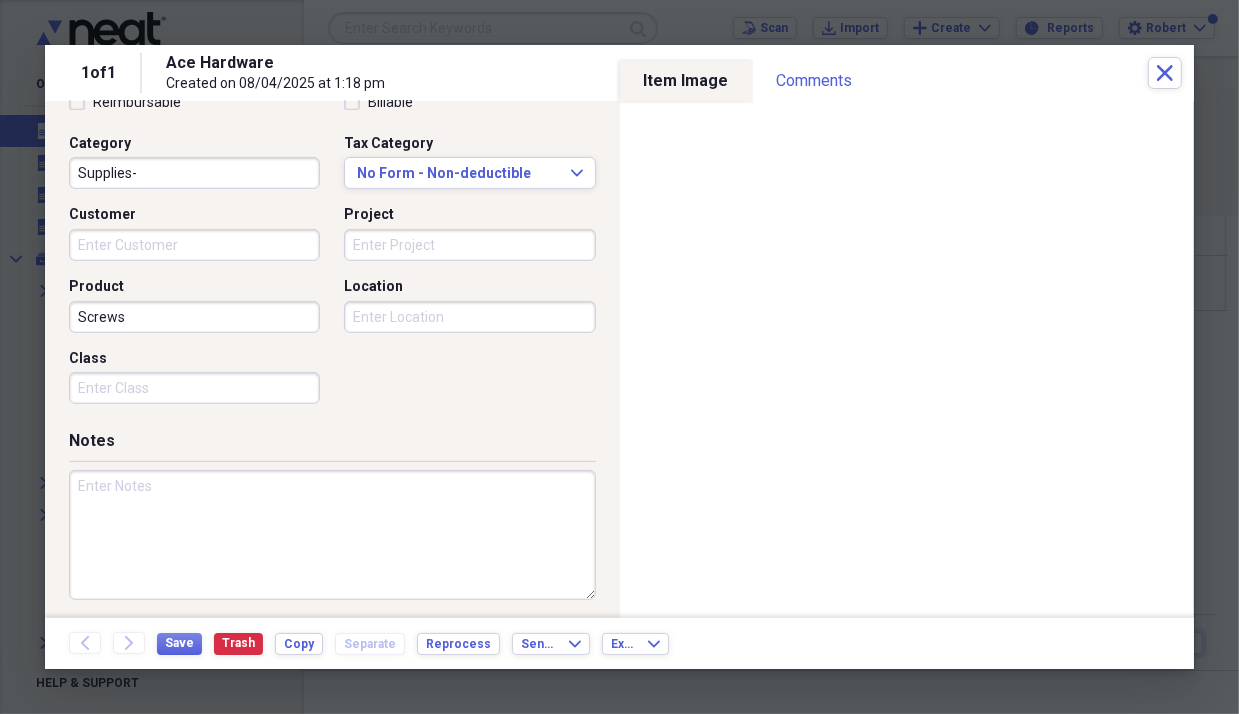click on "Receipt Classification Reimbursable Billable Category Supplies- Tax Category No Form - Non-deductible Expand Customer Project Product Screws Location Class" at bounding box center [332, 238] 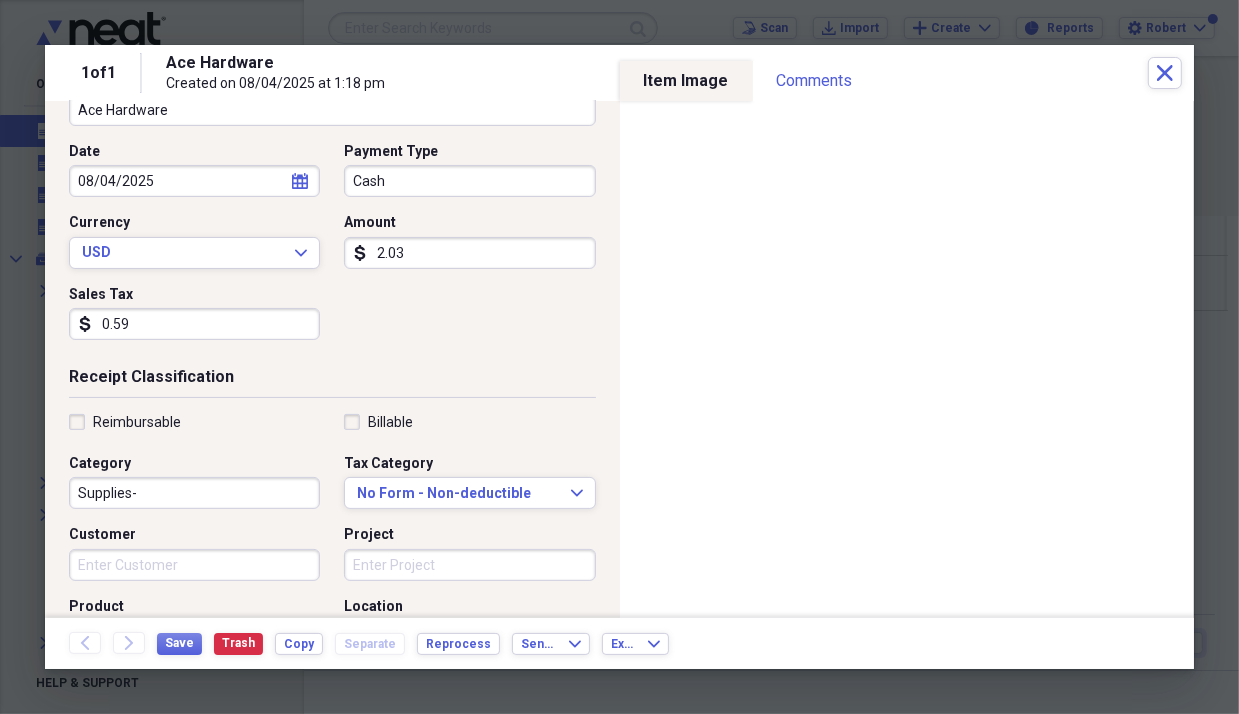 scroll, scrollTop: 0, scrollLeft: 0, axis: both 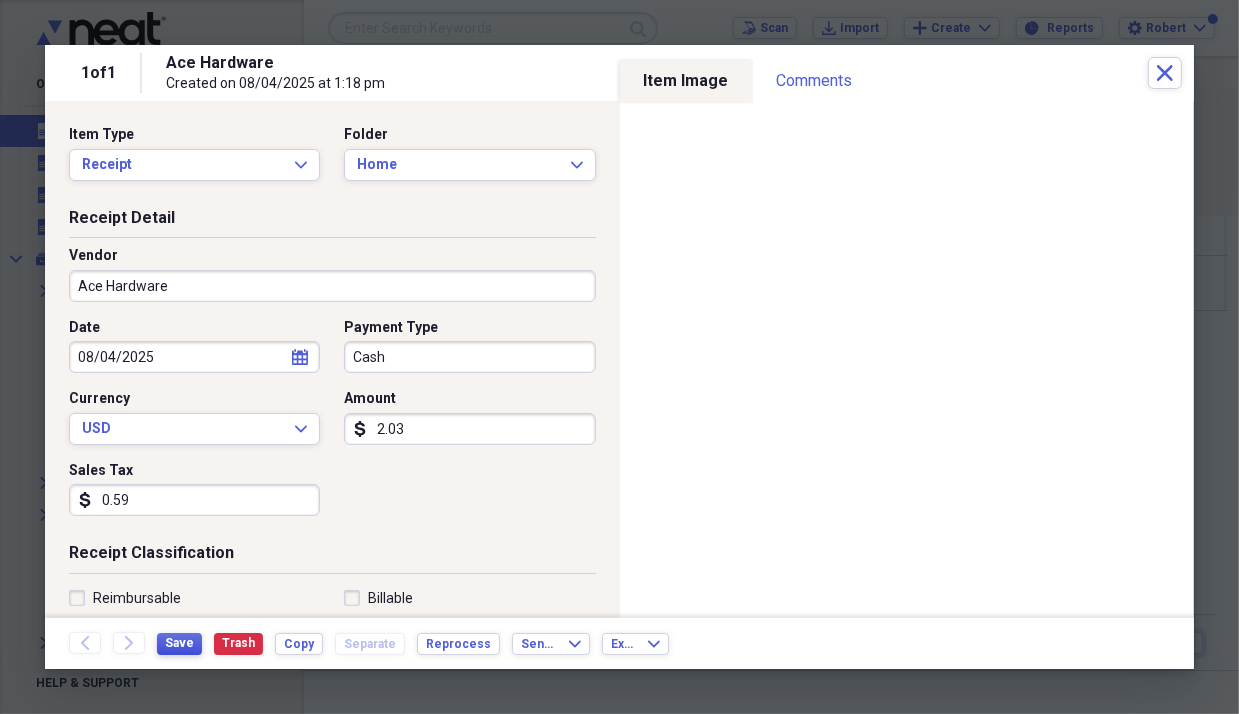 click on "Save" at bounding box center [179, 643] 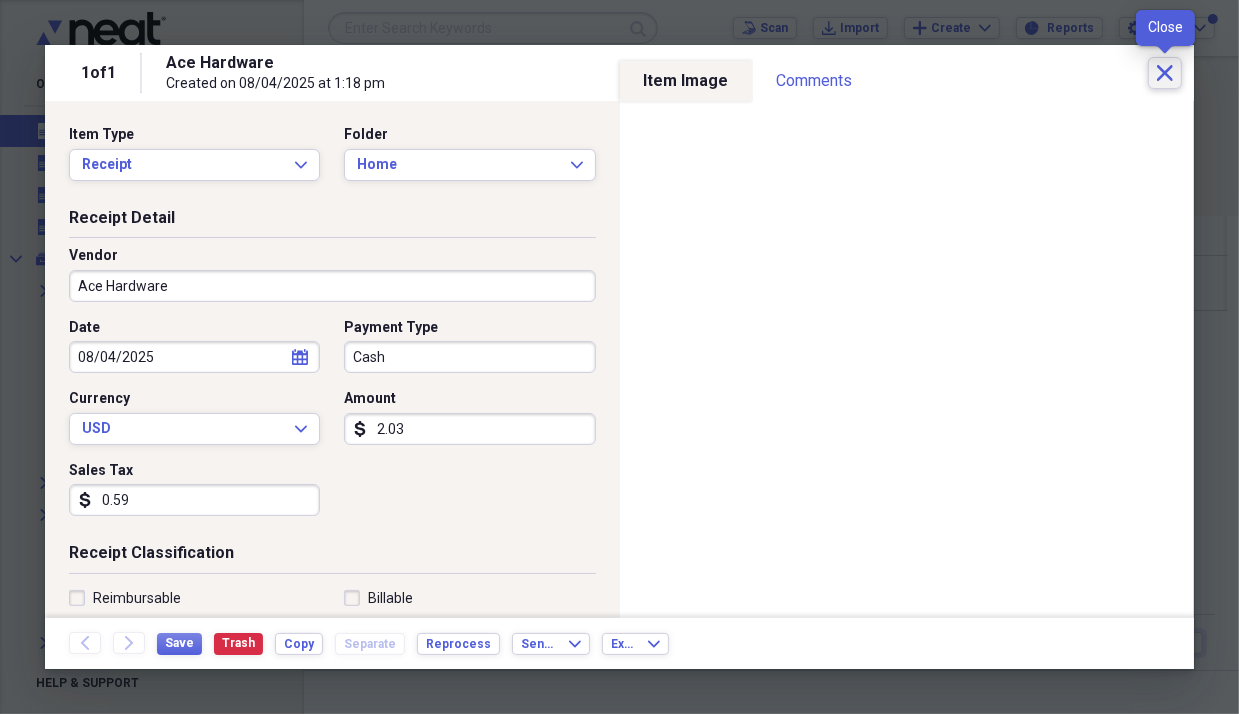 click on "Close" 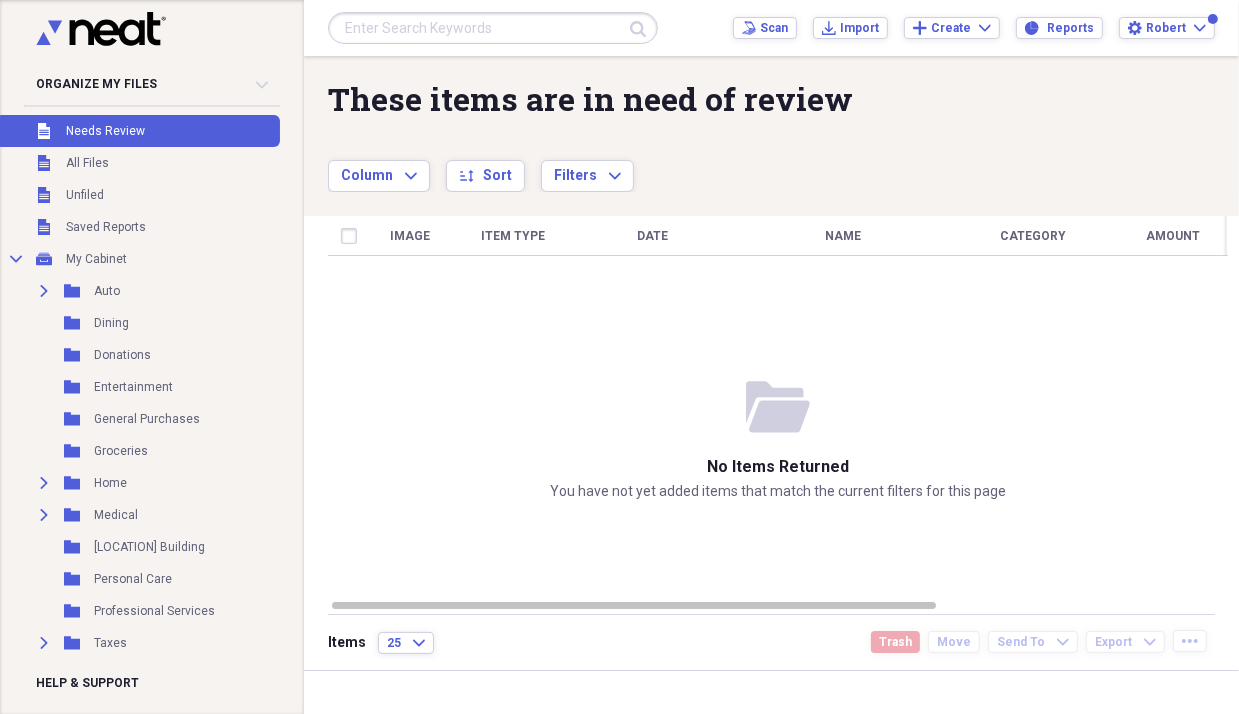click 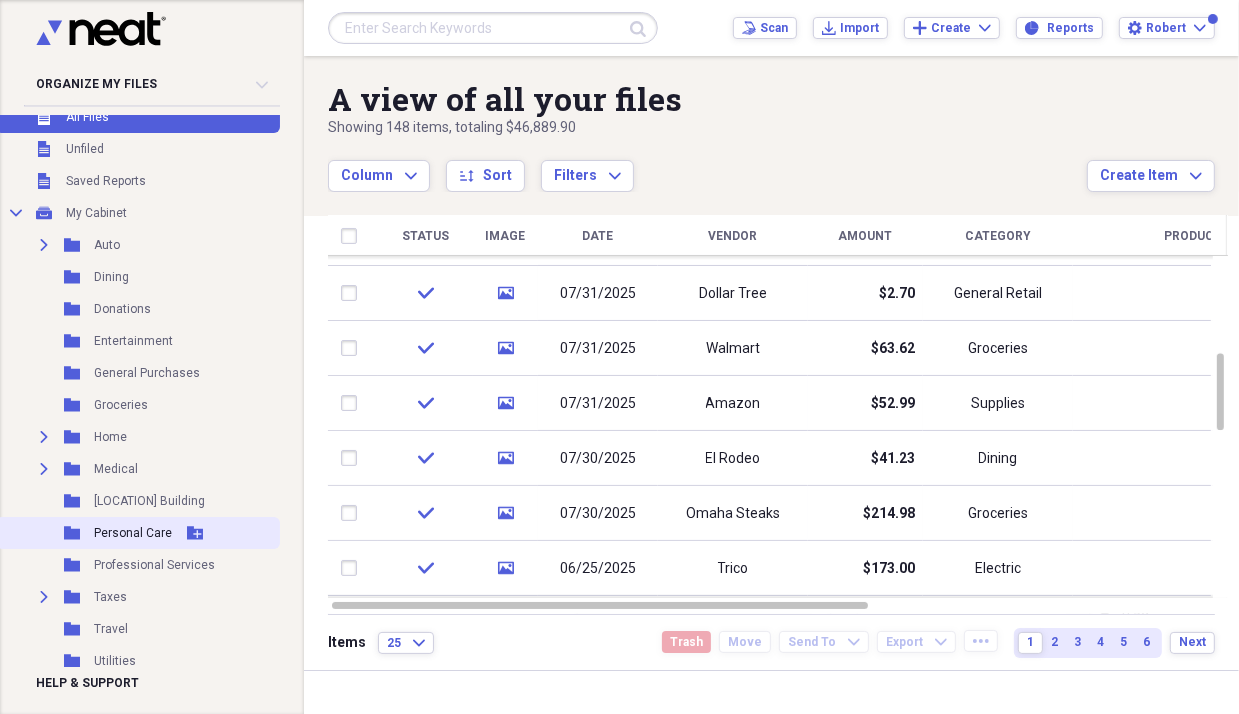 scroll, scrollTop: 86, scrollLeft: 0, axis: vertical 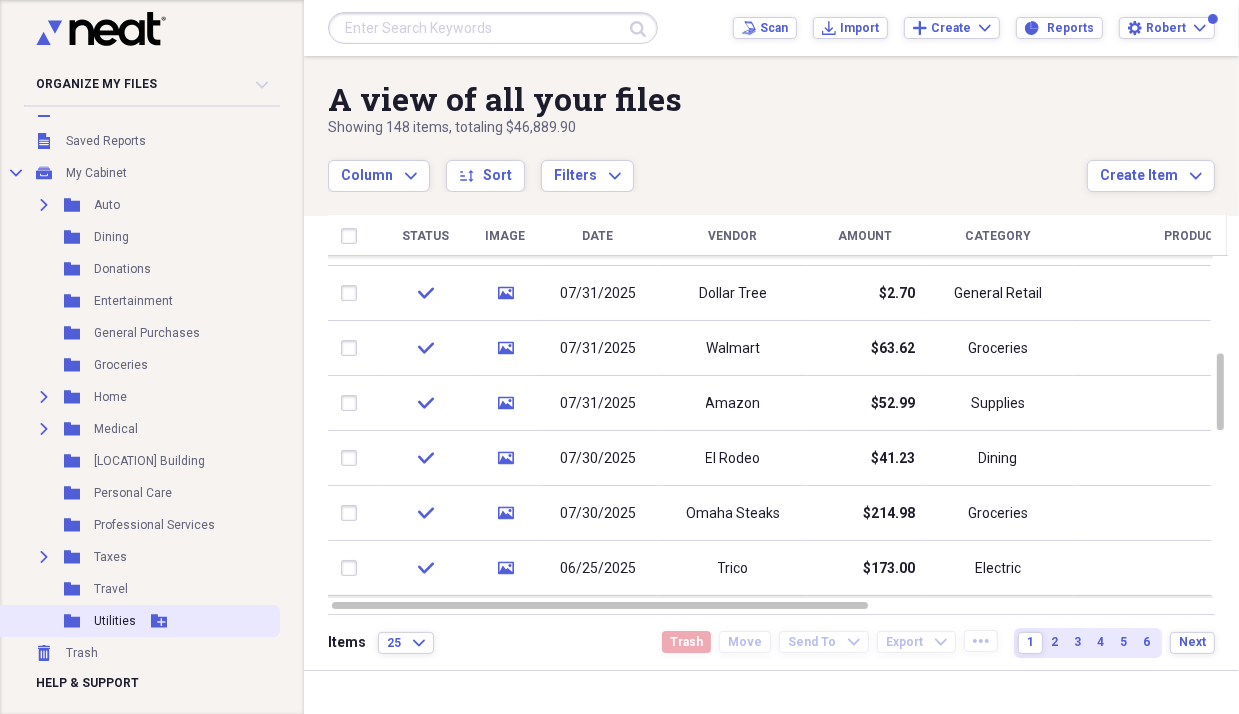 click on "Utilities" at bounding box center [115, 621] 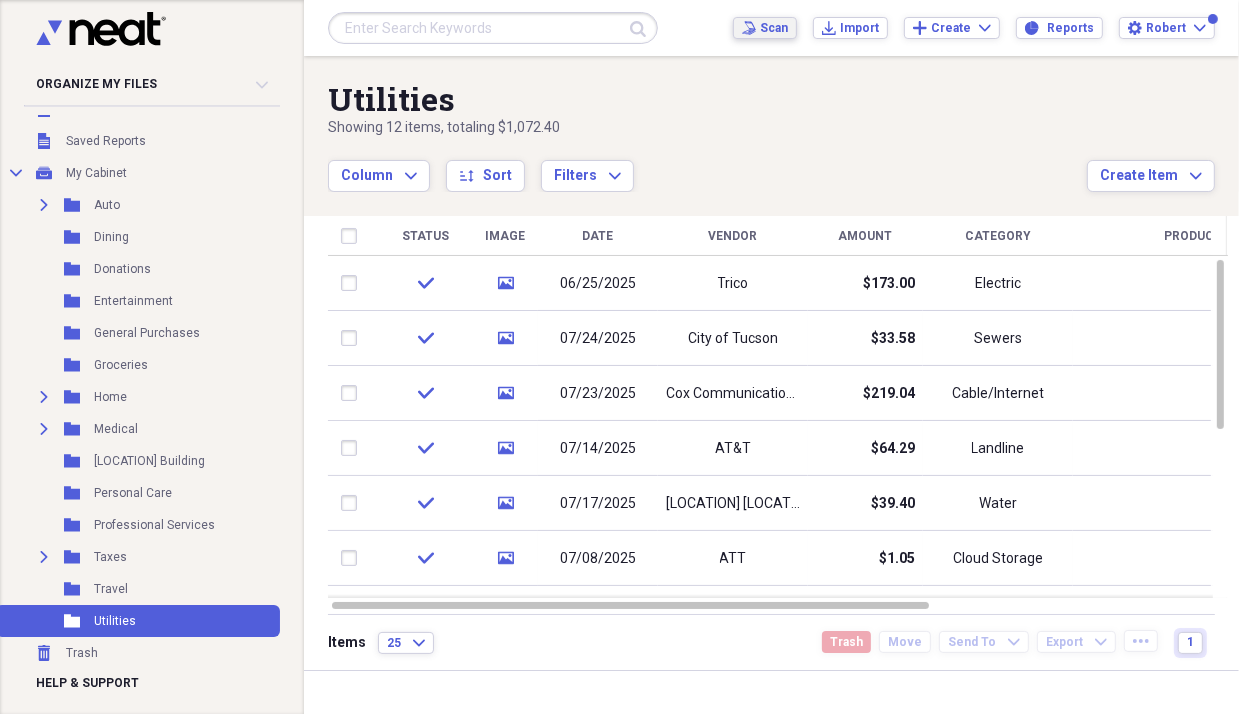 click on "Scan" at bounding box center [774, 28] 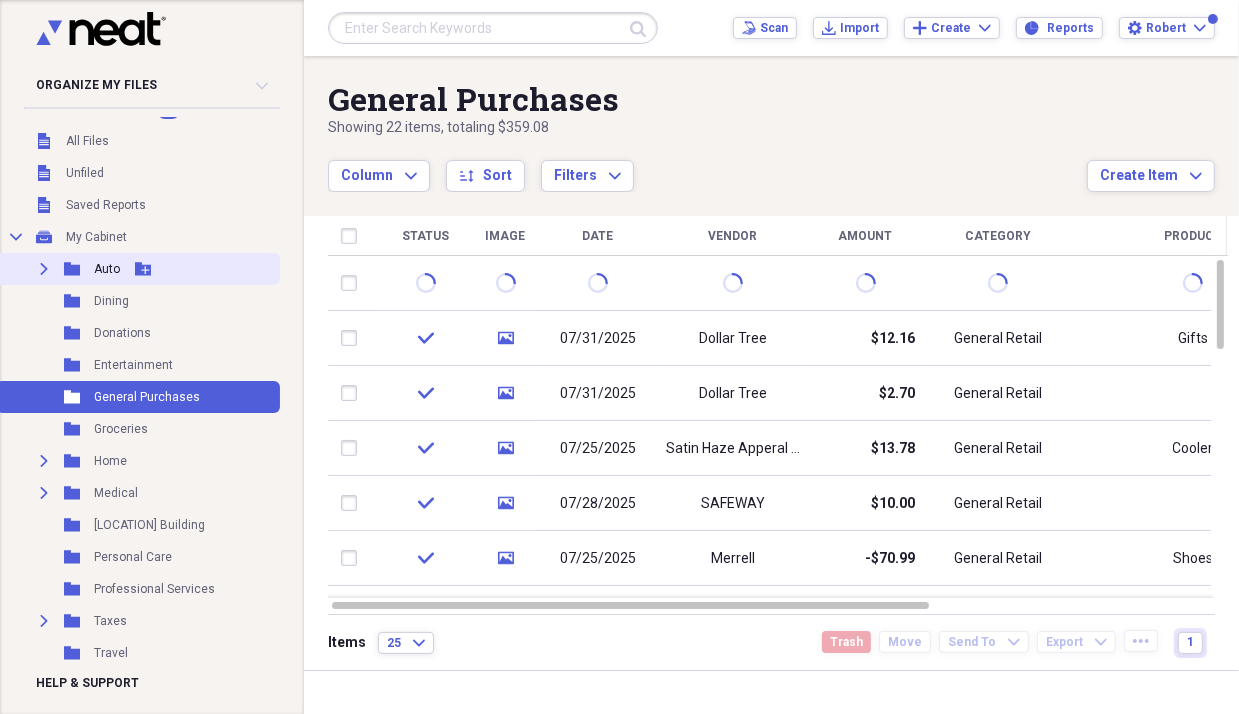 scroll, scrollTop: 0, scrollLeft: 0, axis: both 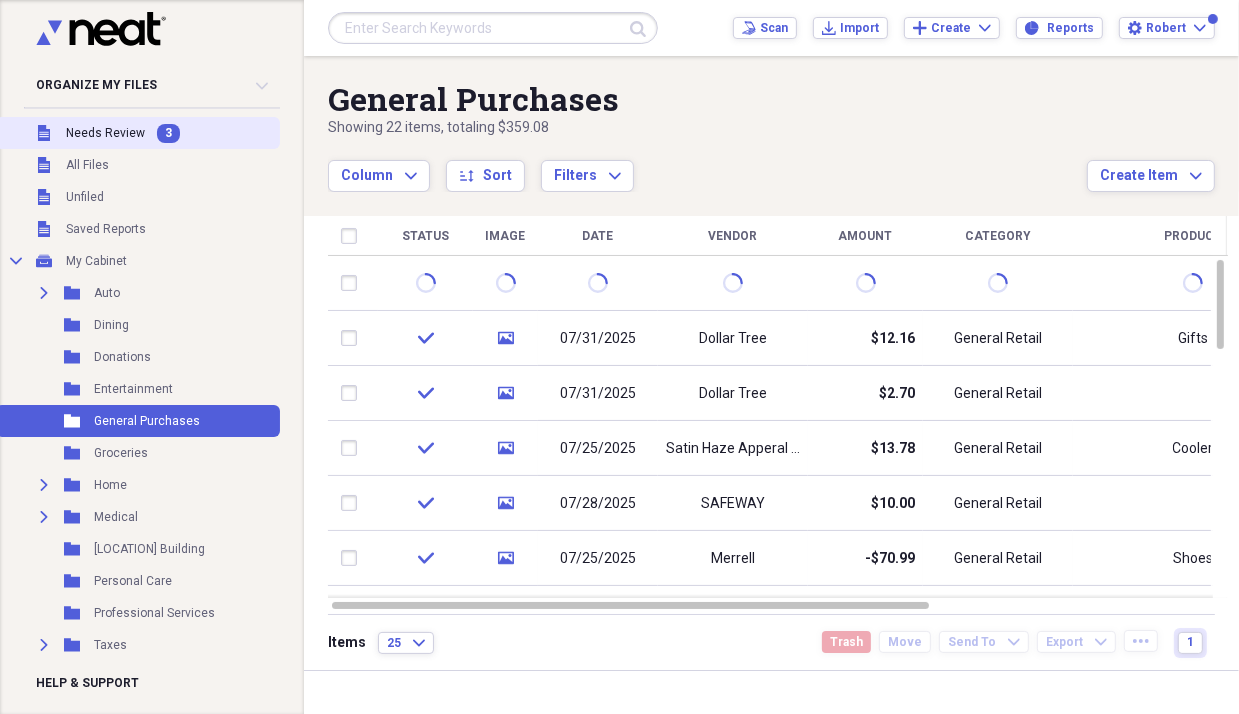click on "Needs Review" at bounding box center (105, 133) 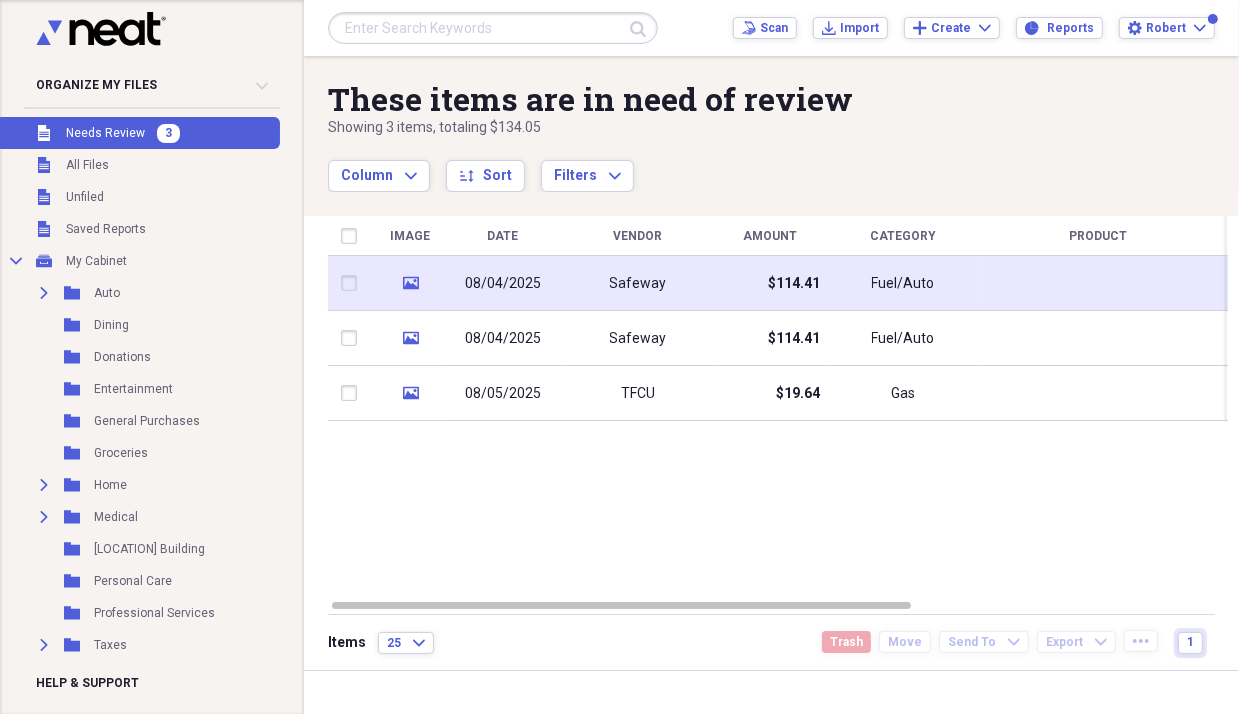 click on "08/04/2025" at bounding box center [503, 283] 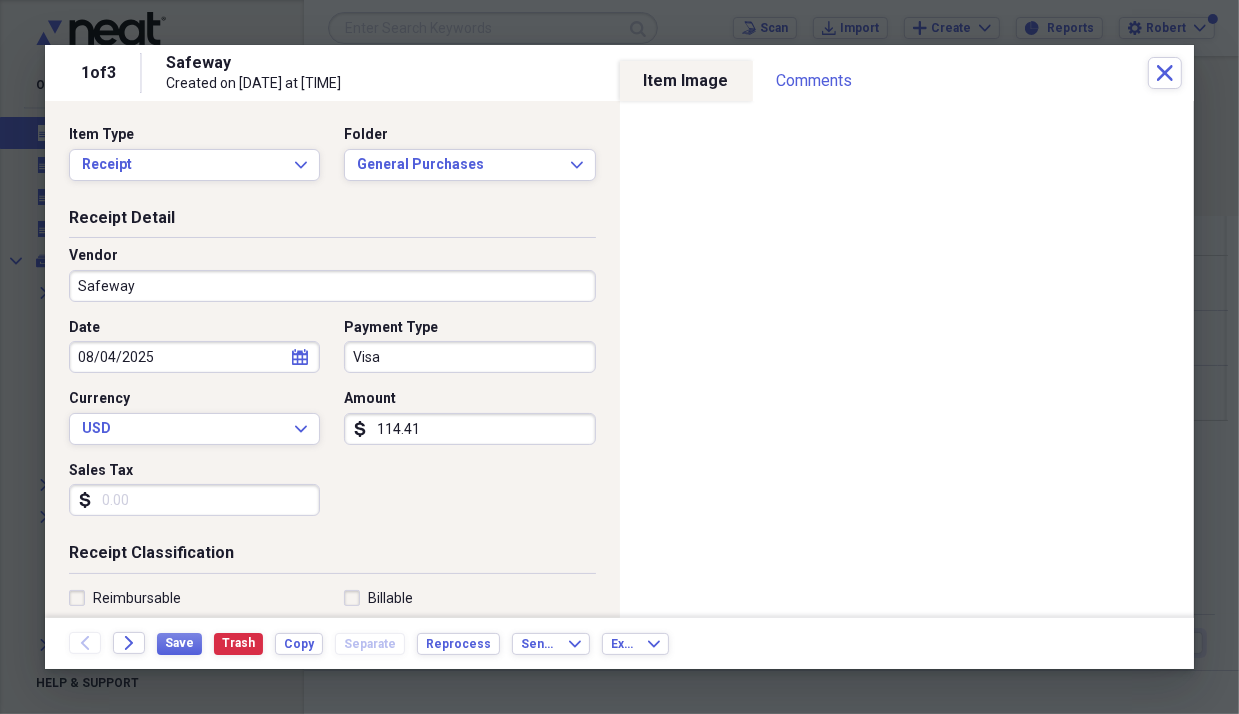 click on "114.41" at bounding box center (469, 429) 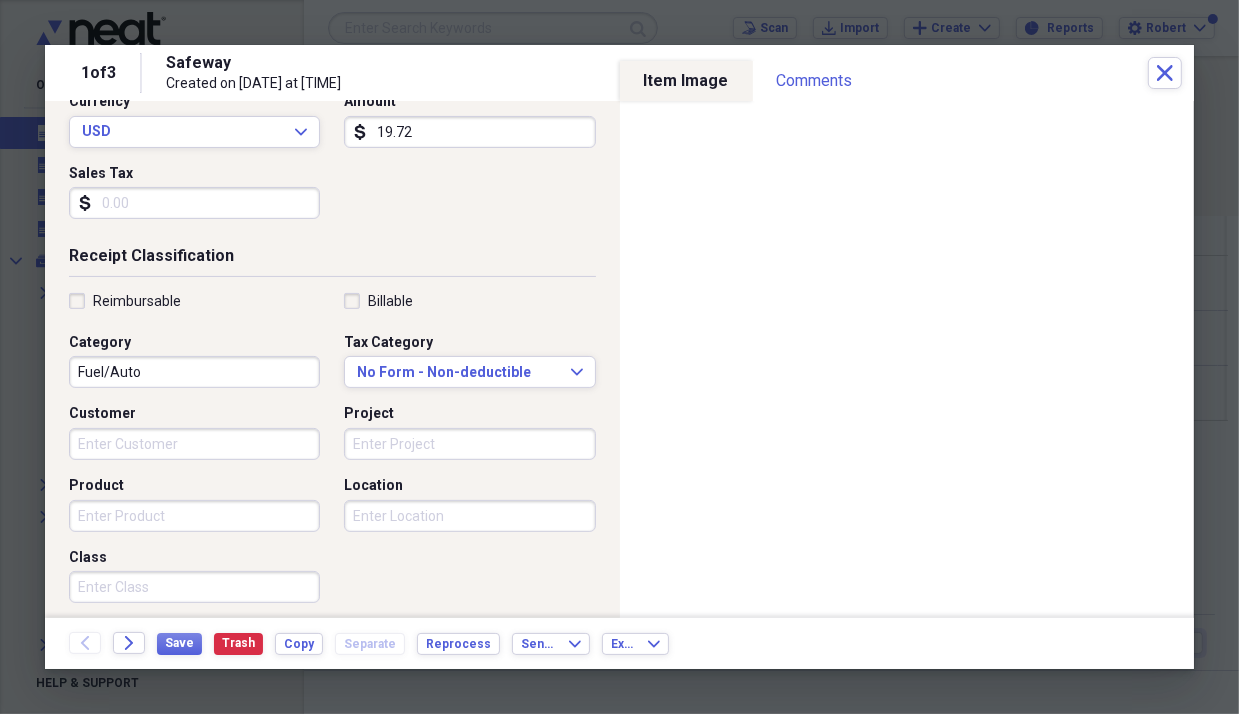 scroll, scrollTop: 300, scrollLeft: 0, axis: vertical 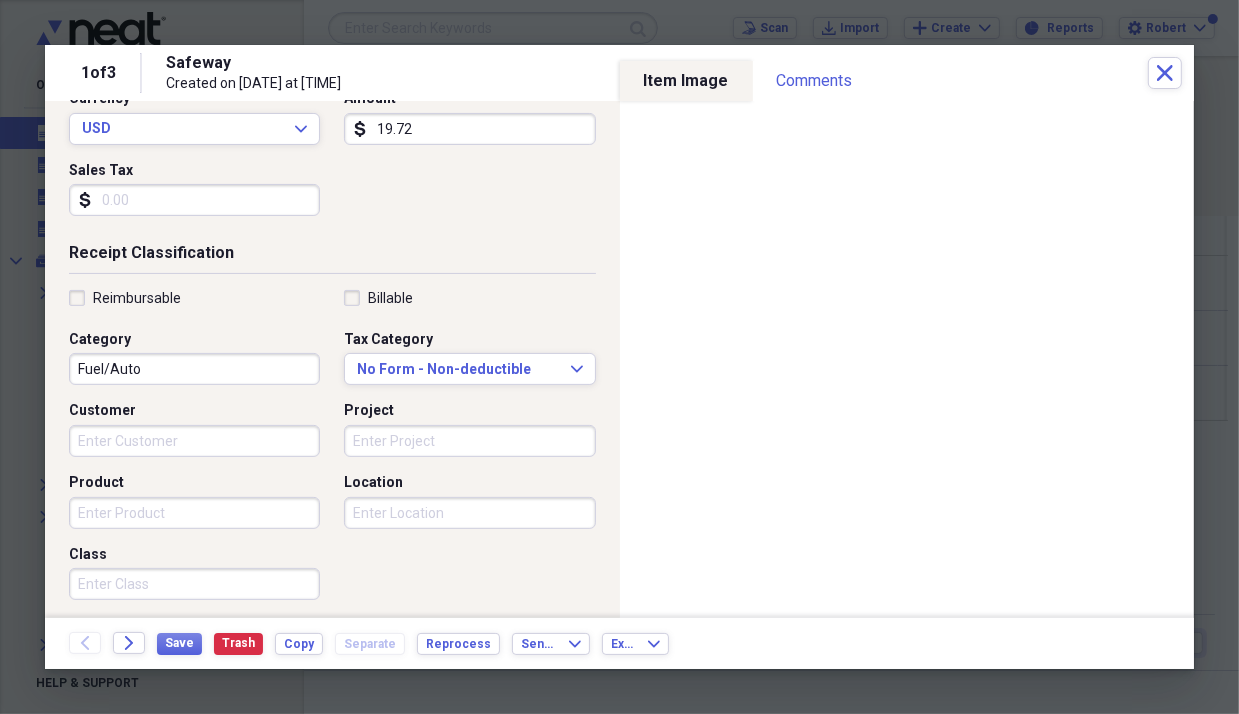 type on "19.72" 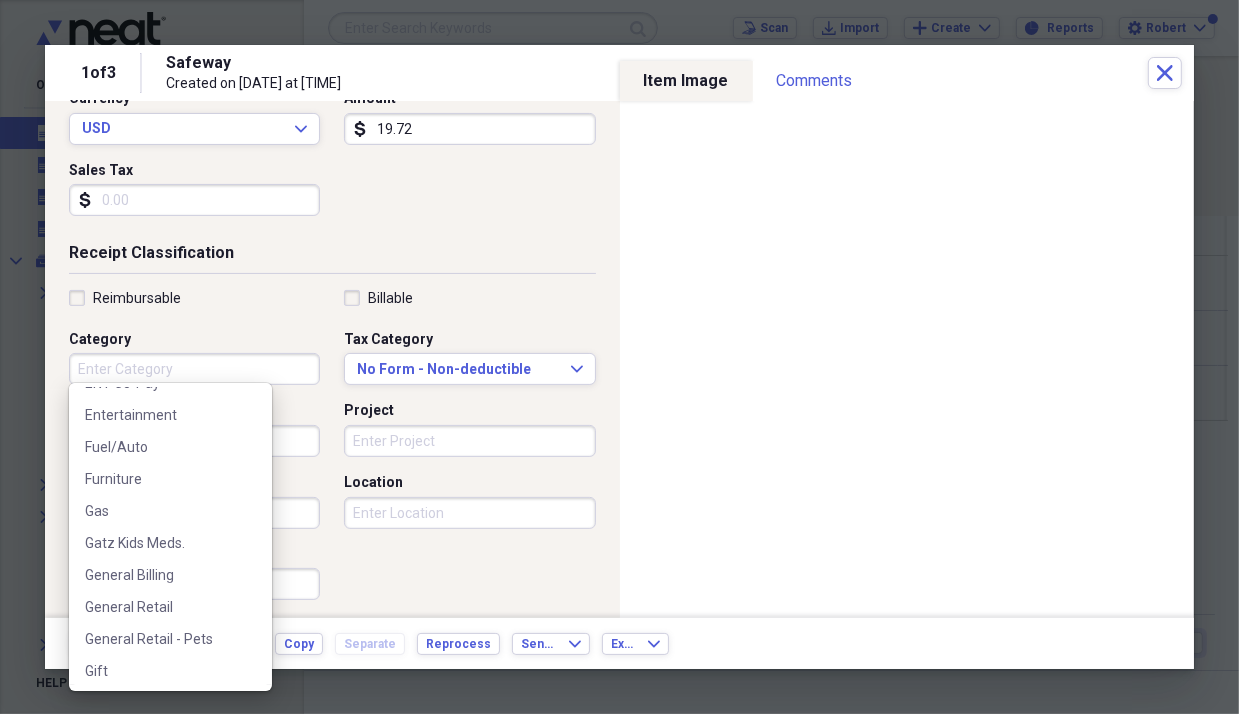 scroll, scrollTop: 700, scrollLeft: 0, axis: vertical 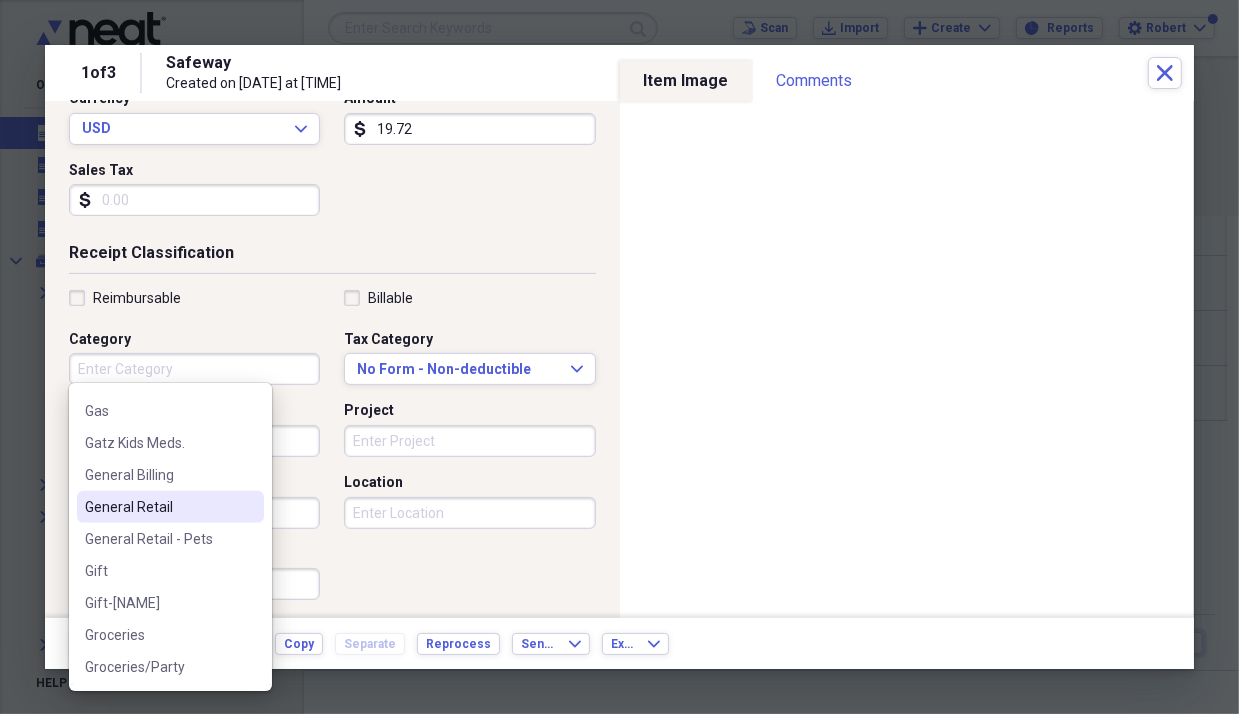 click on "General Retail" at bounding box center (158, 507) 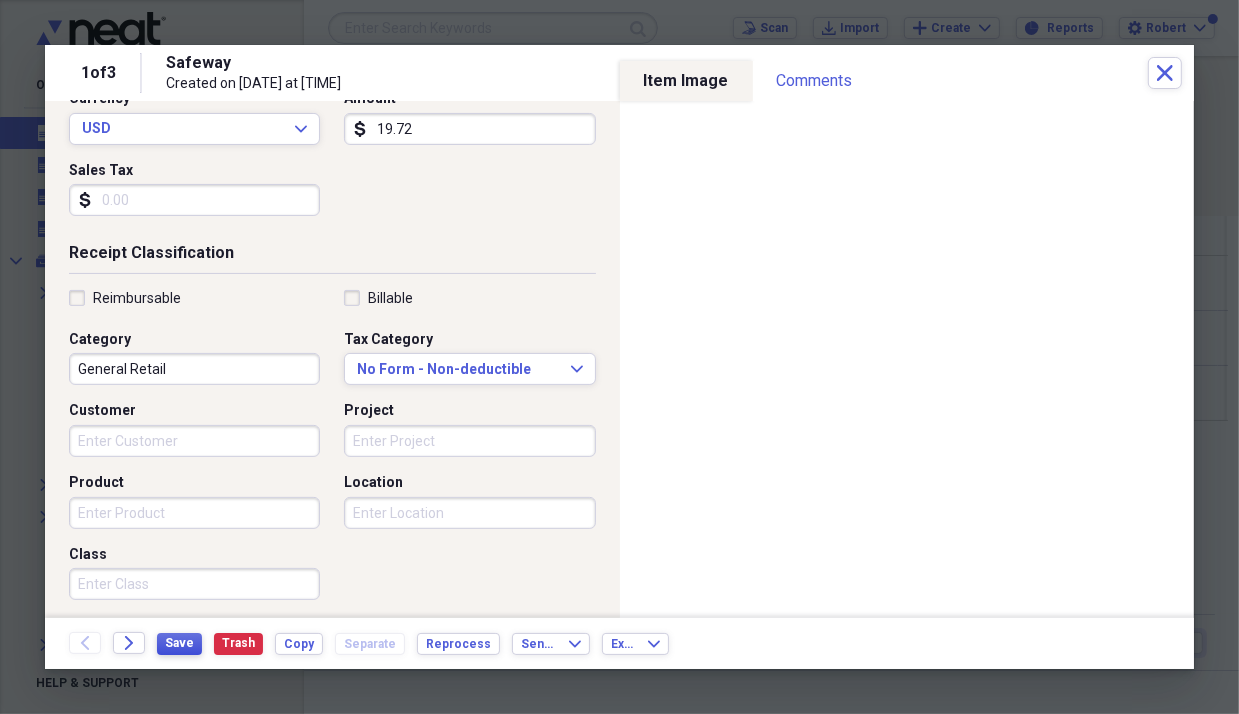 click on "Save" at bounding box center (179, 643) 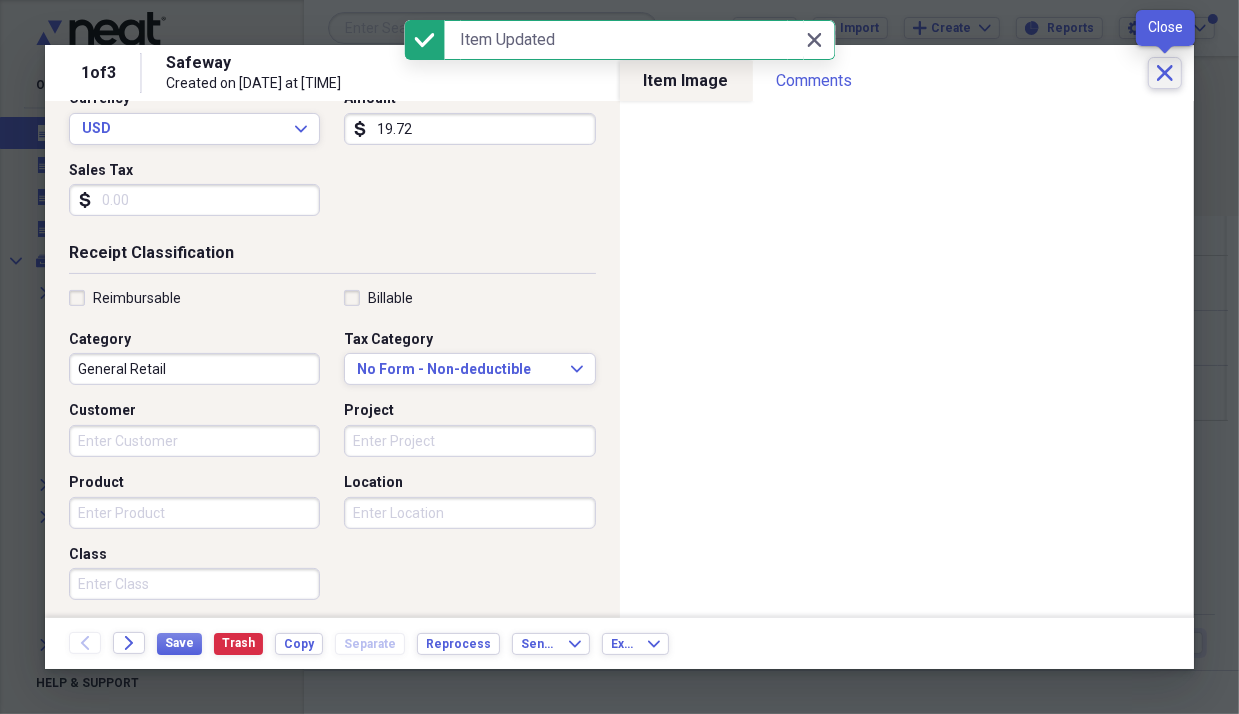 click 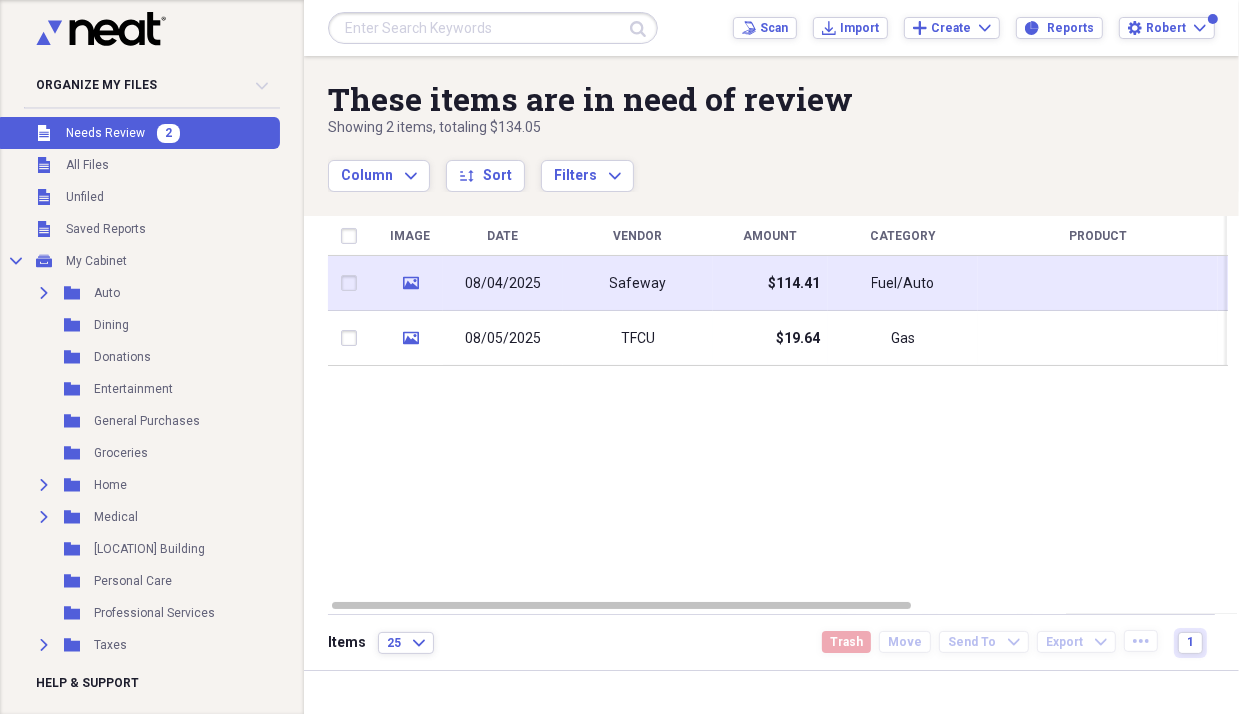 click on "08/04/2025" at bounding box center (503, 284) 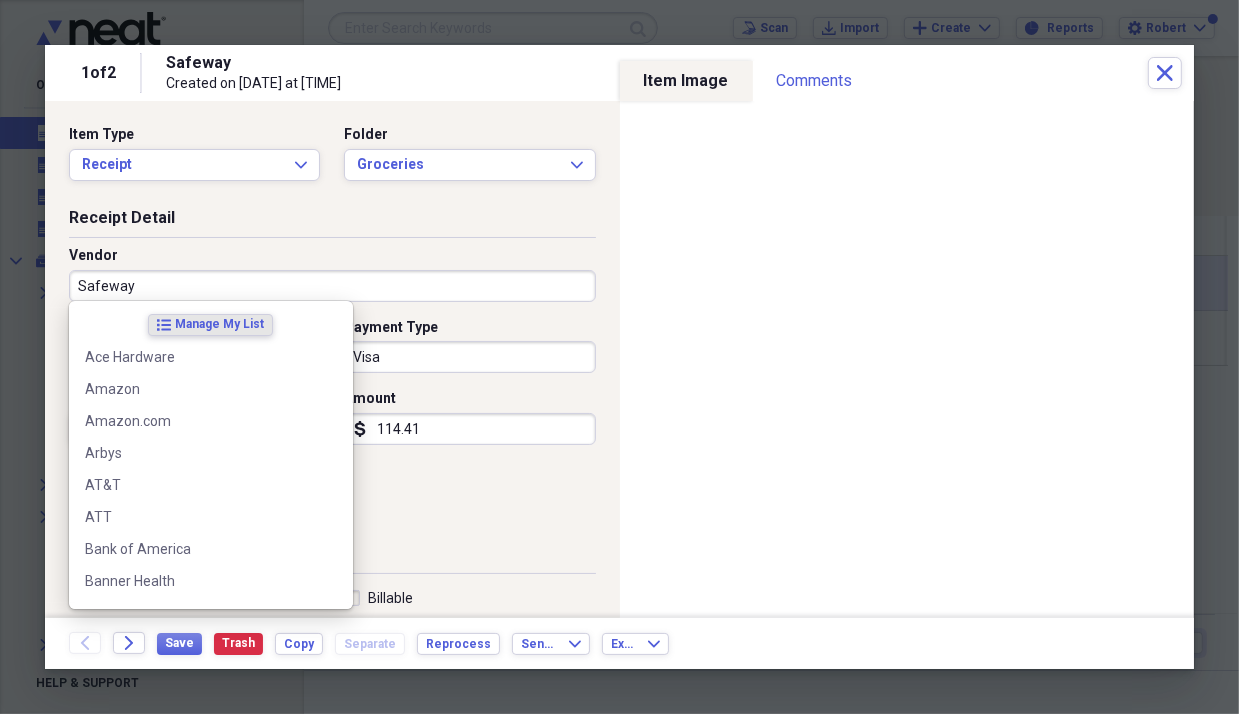 click on "Safeway" at bounding box center (332, 286) 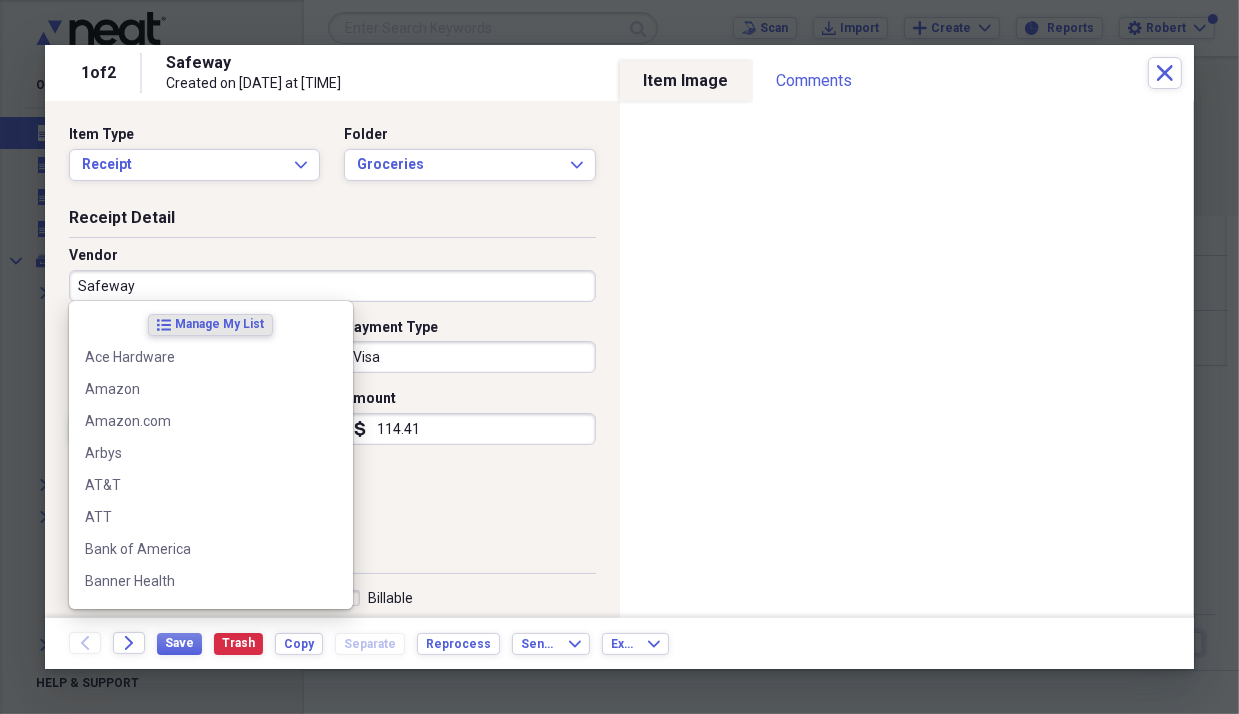 click on "Date [DATE] calendar Calendar Payment Type Visa Currency USD Expand Amount dollar-sign 114.41 Sales Tax dollar-sign" at bounding box center [332, 425] 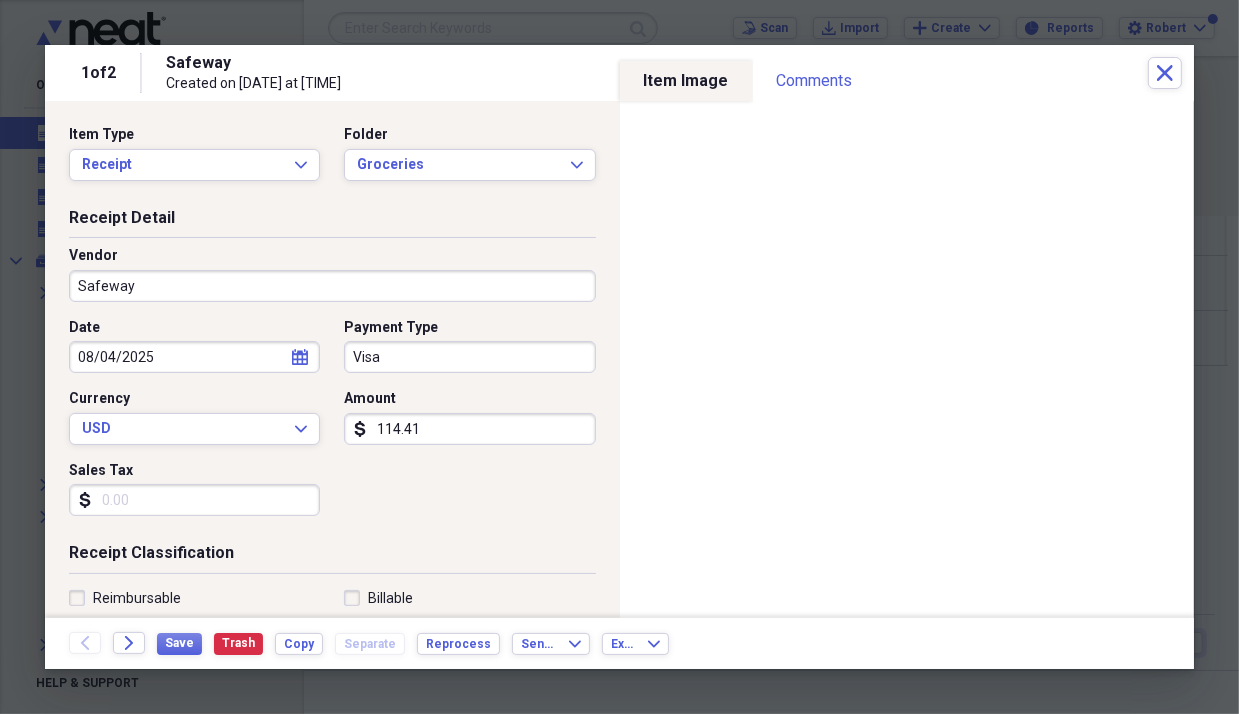 click on "114.41" at bounding box center [469, 429] 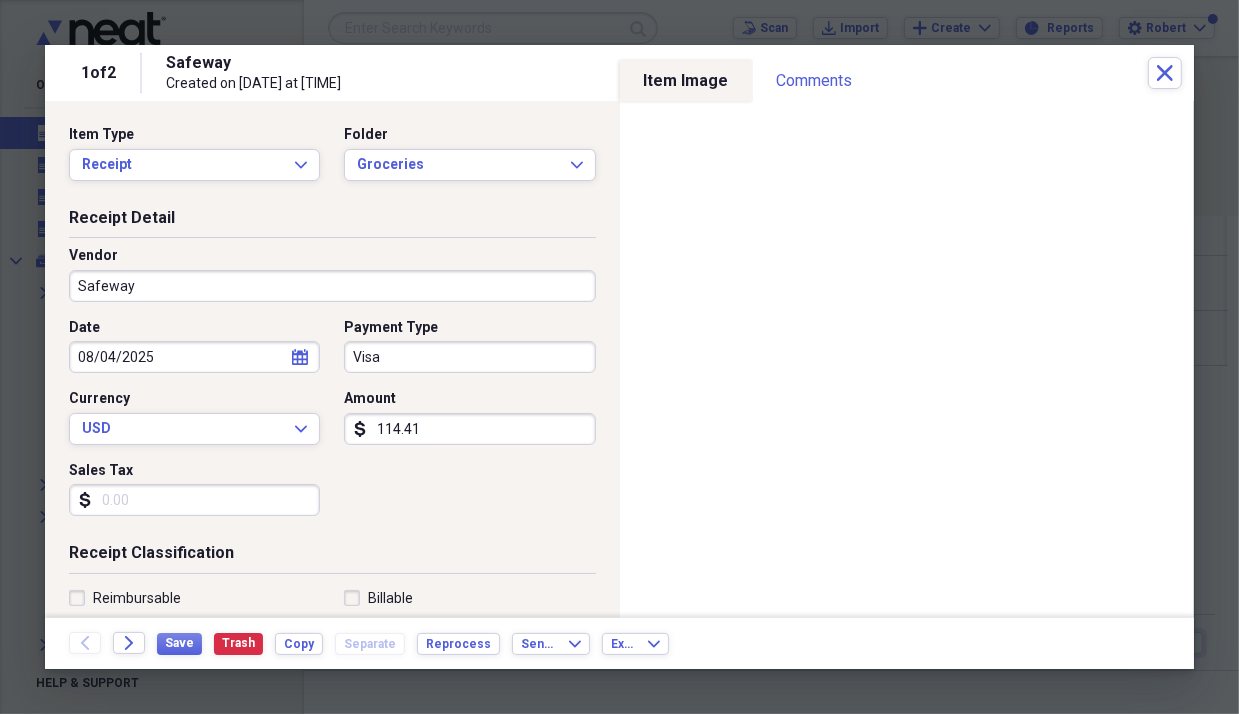 type on "114.41" 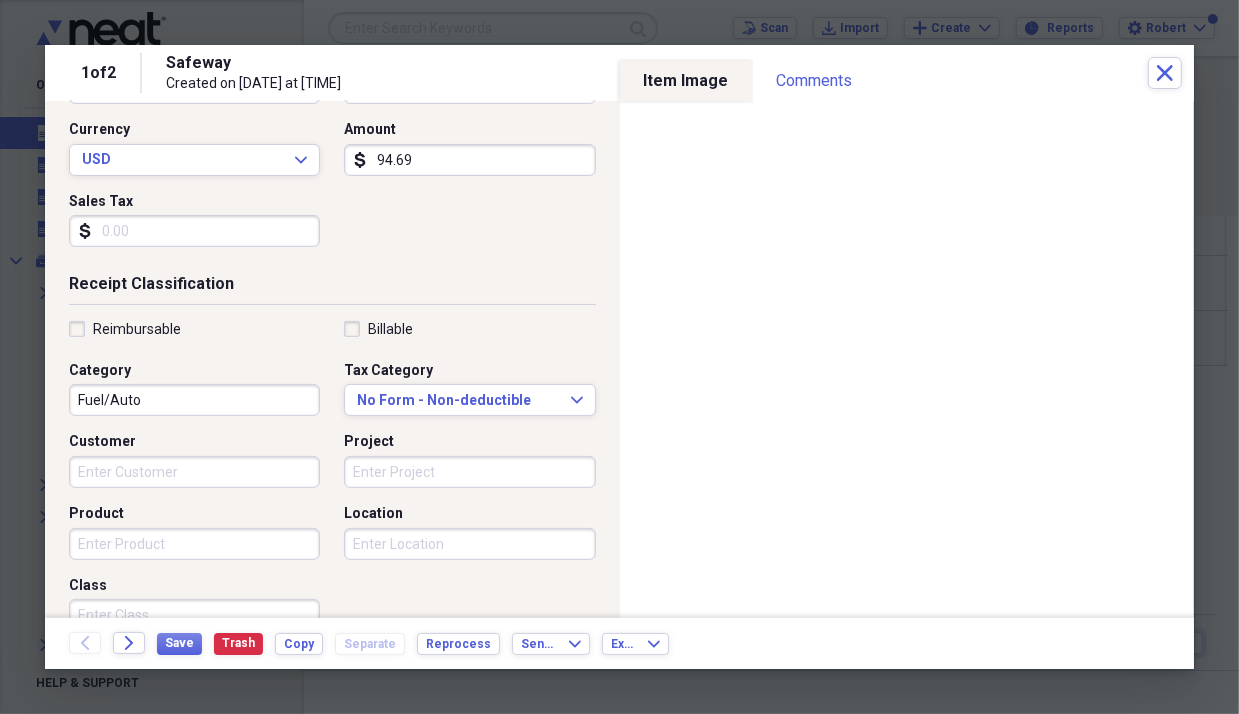 scroll, scrollTop: 300, scrollLeft: 0, axis: vertical 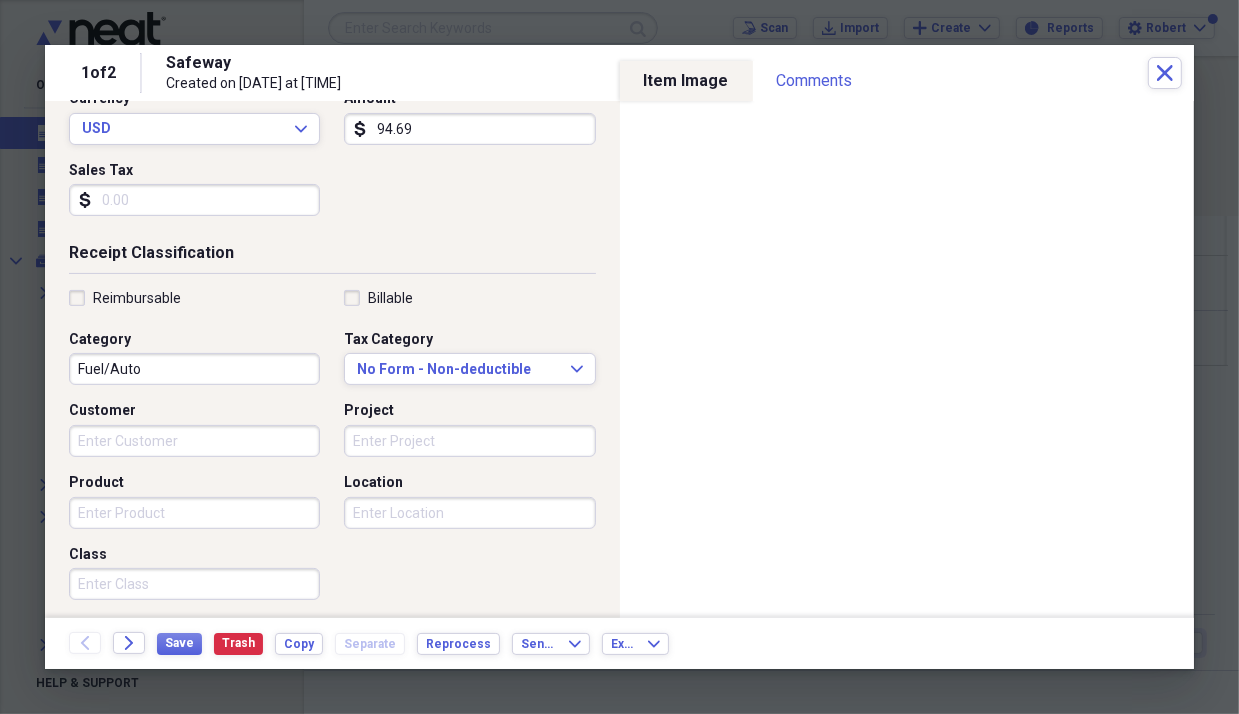 type on "94.69" 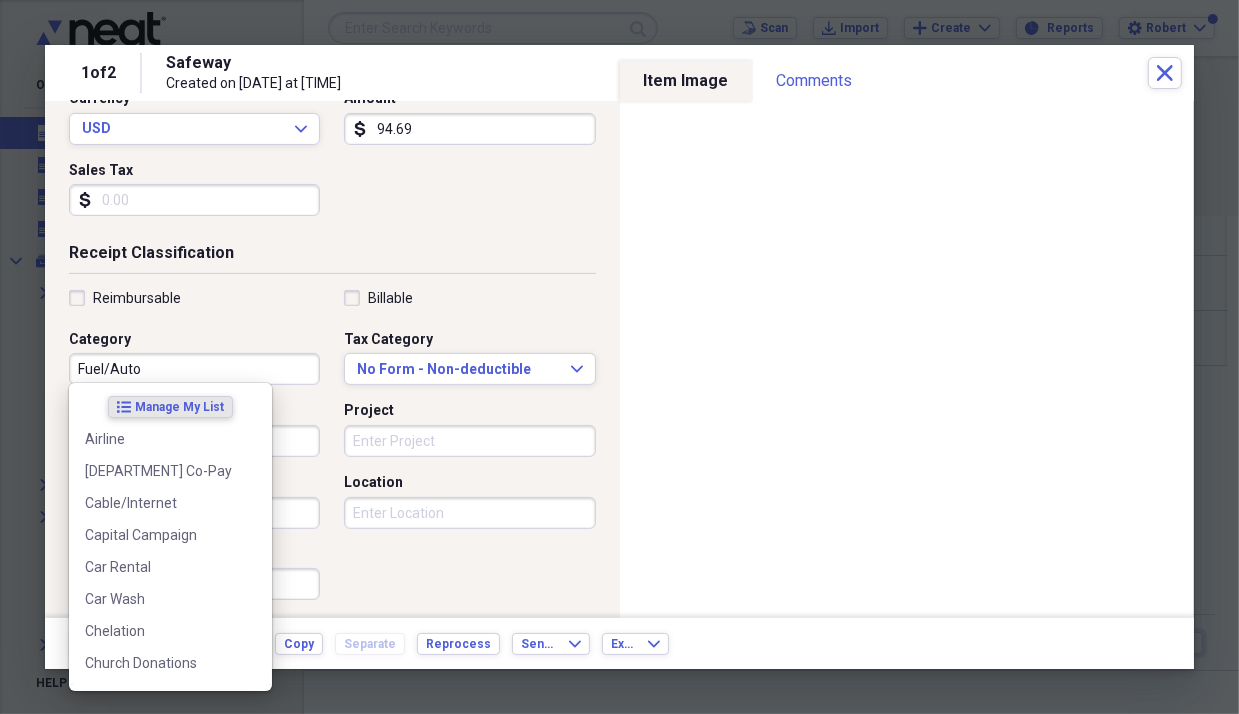 click on "Fuel/Auto" at bounding box center [194, 369] 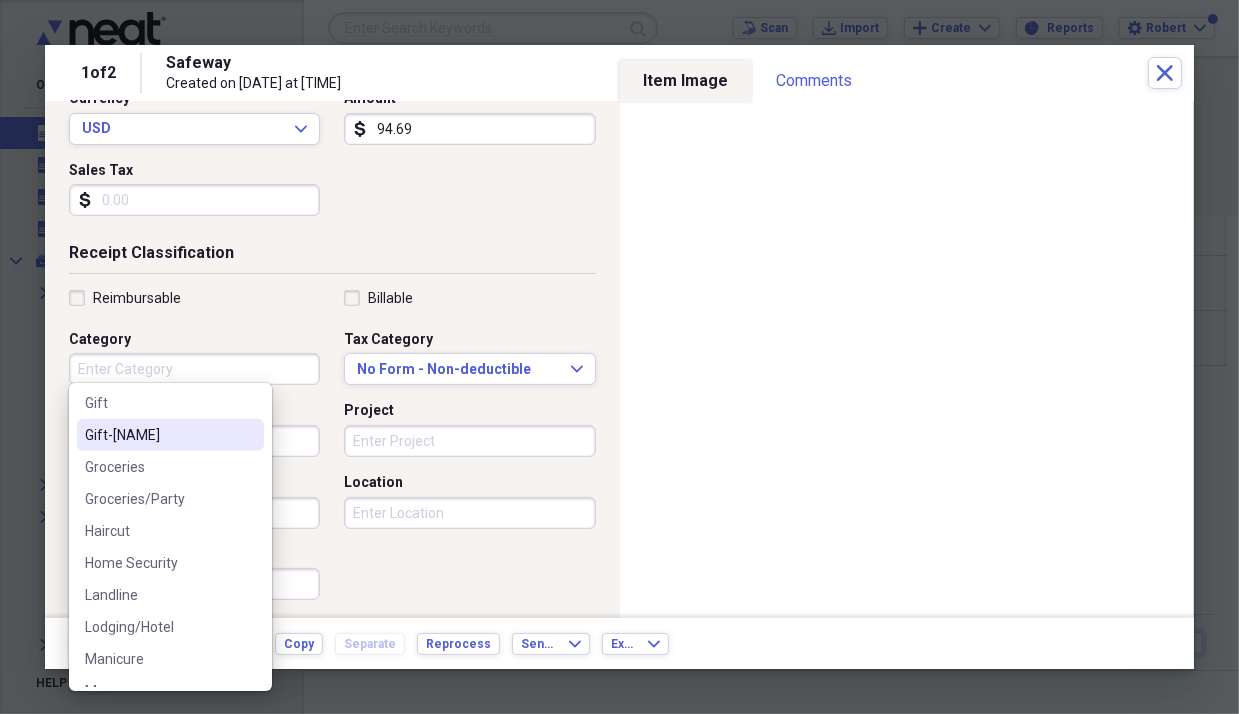 scroll, scrollTop: 900, scrollLeft: 0, axis: vertical 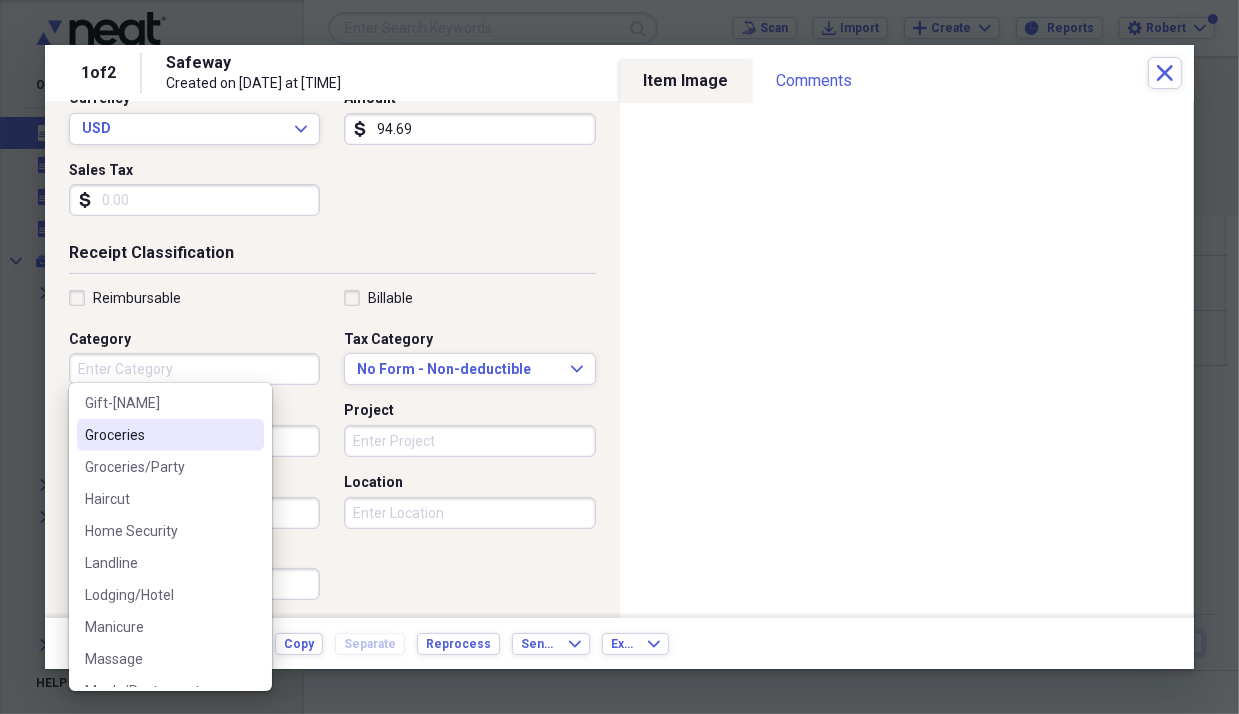 click on "Groceries" at bounding box center [158, 435] 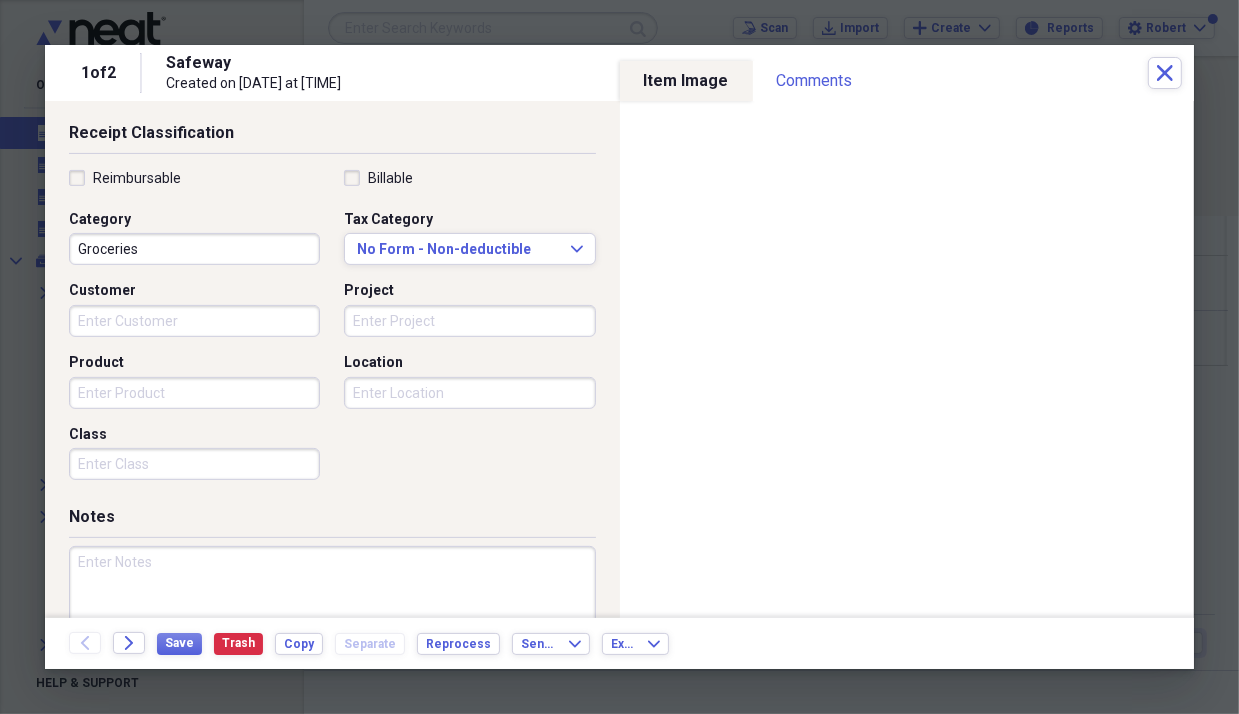 scroll, scrollTop: 396, scrollLeft: 0, axis: vertical 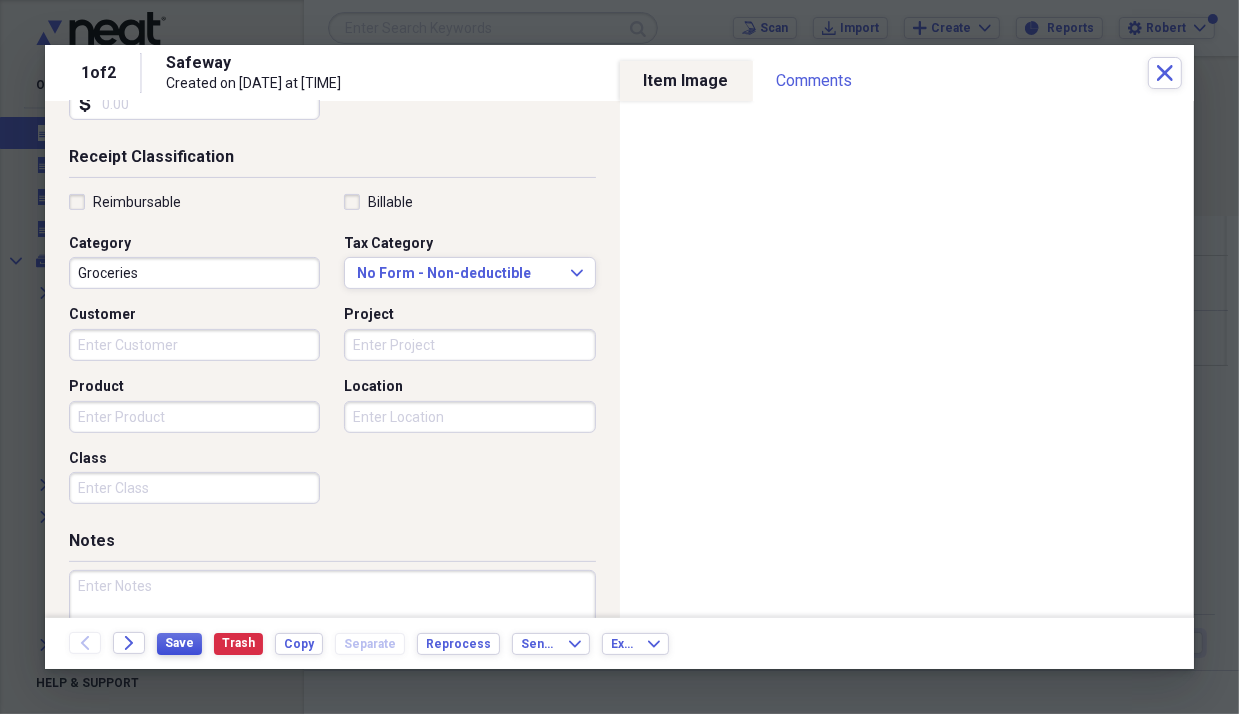 click on "Save" at bounding box center (179, 643) 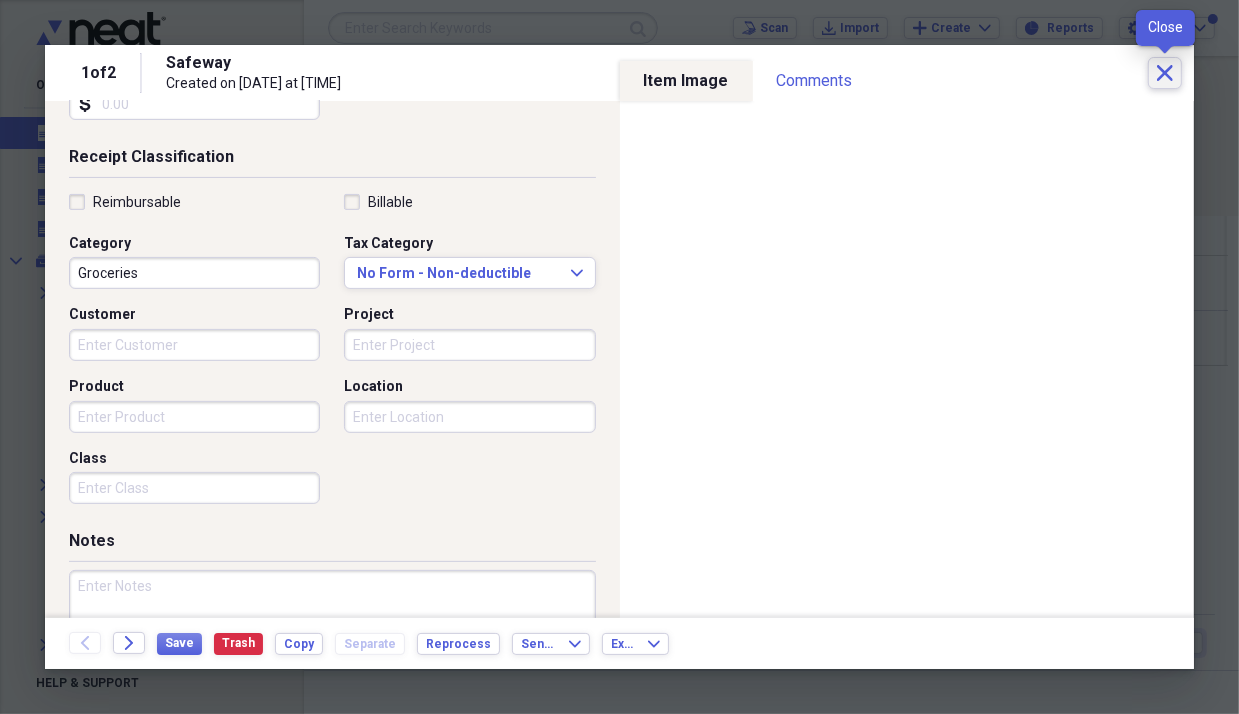 click on "Close" at bounding box center (1165, 73) 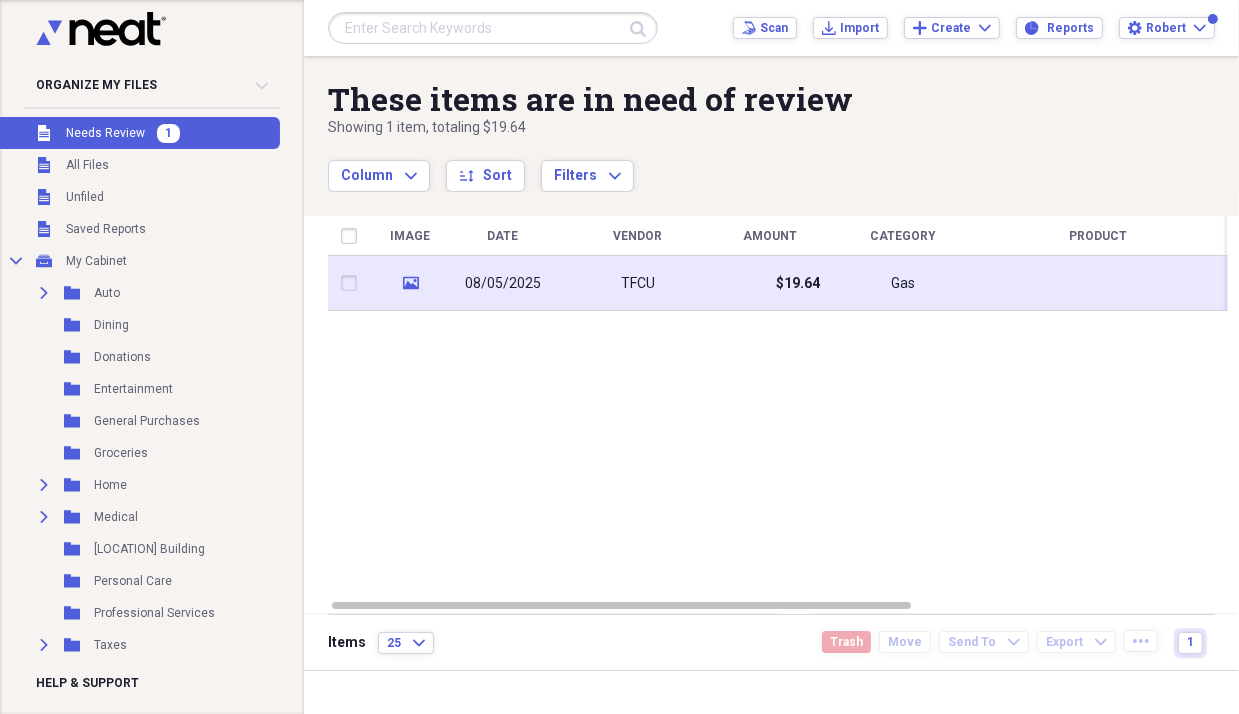 click on "08/05/2025" at bounding box center (503, 283) 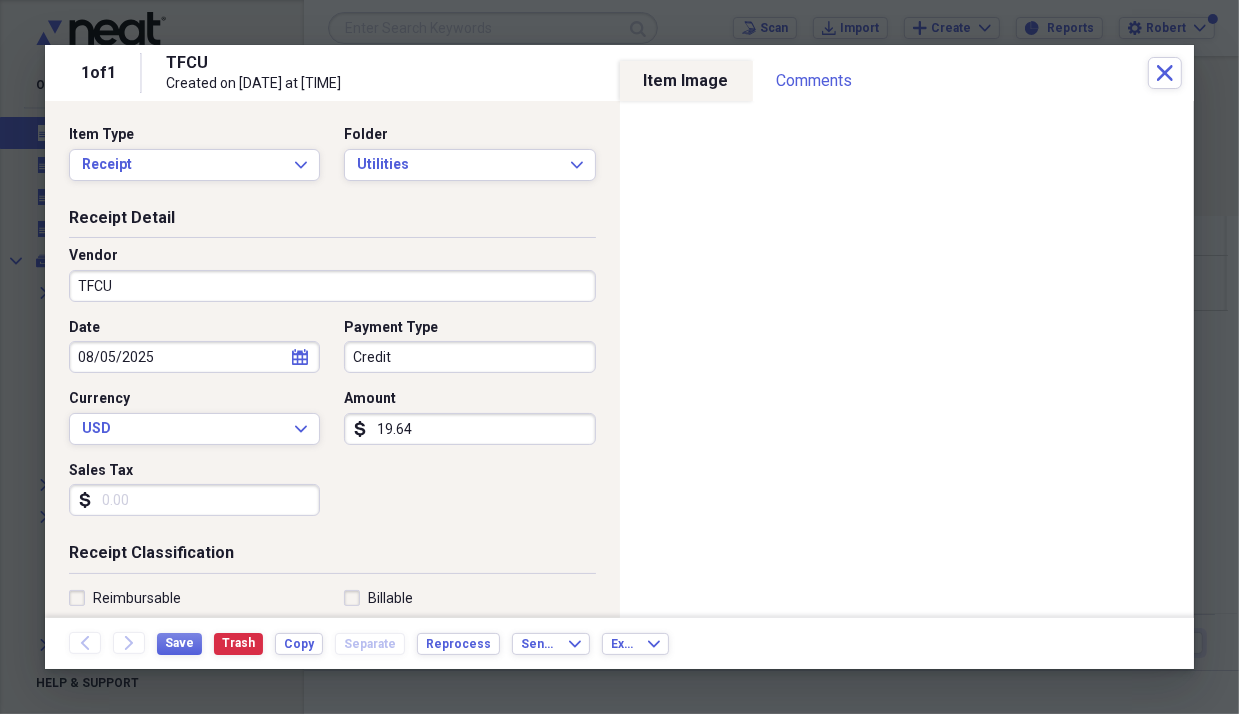 click on "TFCU" at bounding box center [332, 286] 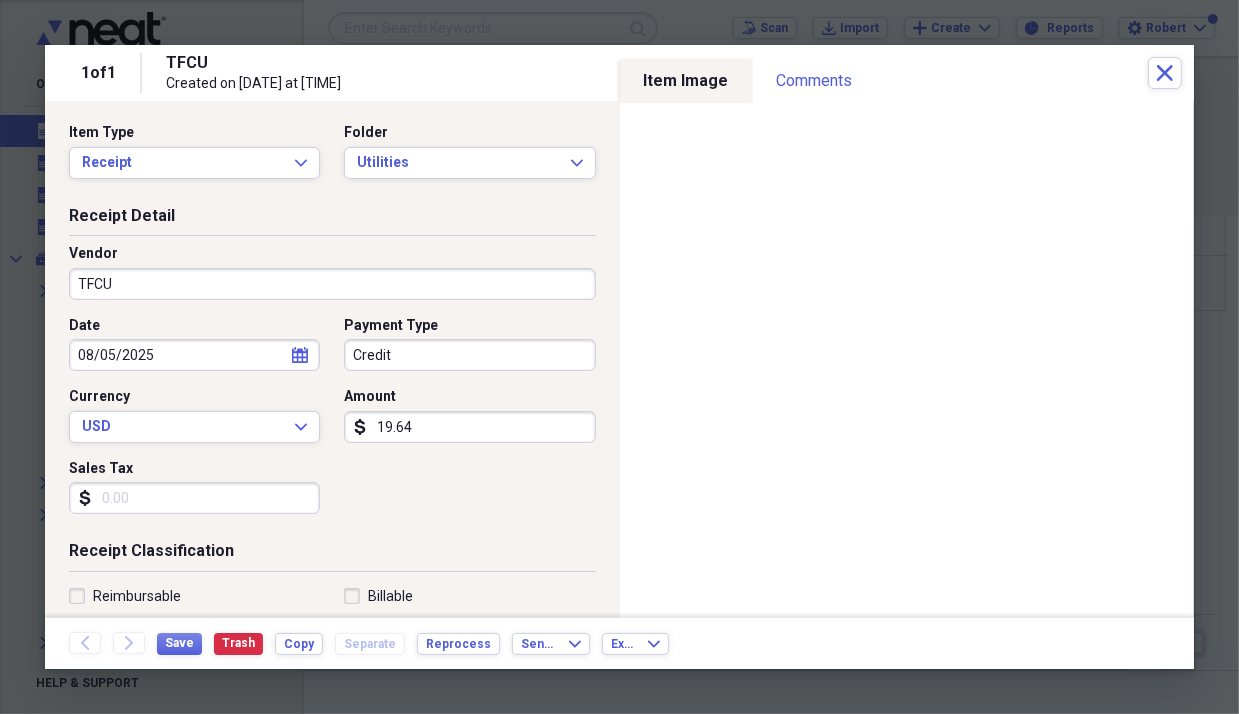 scroll, scrollTop: 0, scrollLeft: 0, axis: both 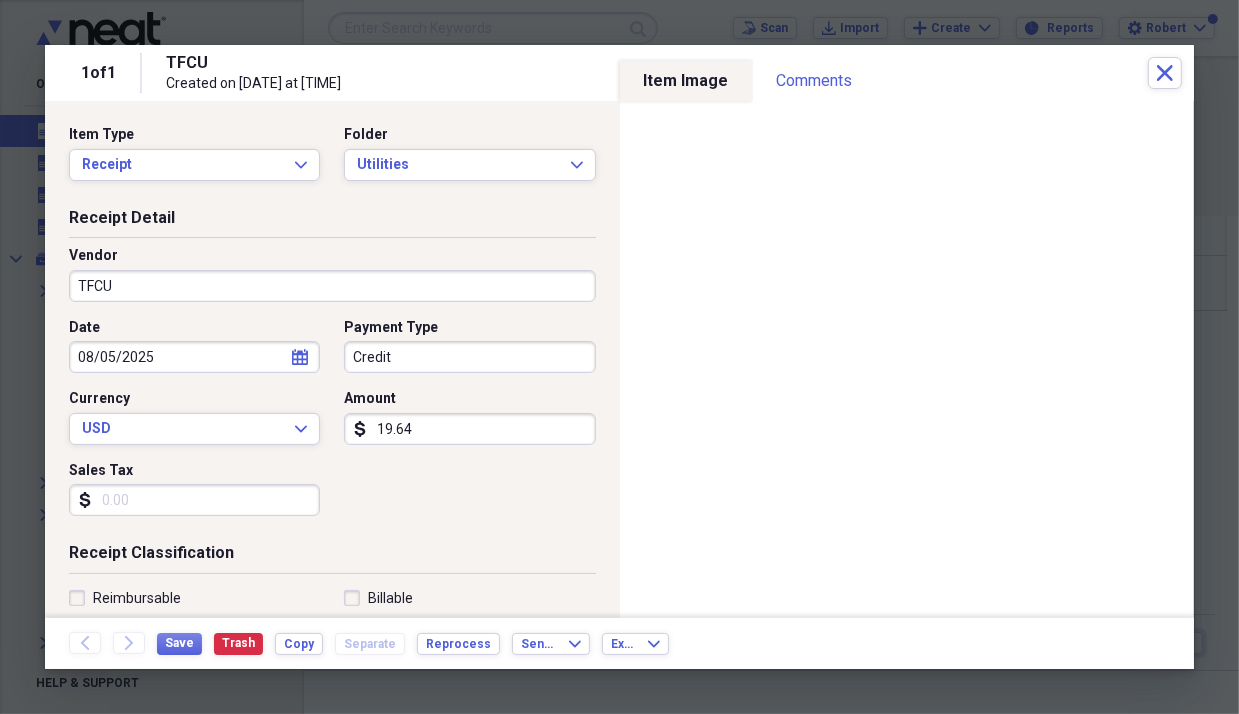 click on "TFCU" at bounding box center (332, 286) 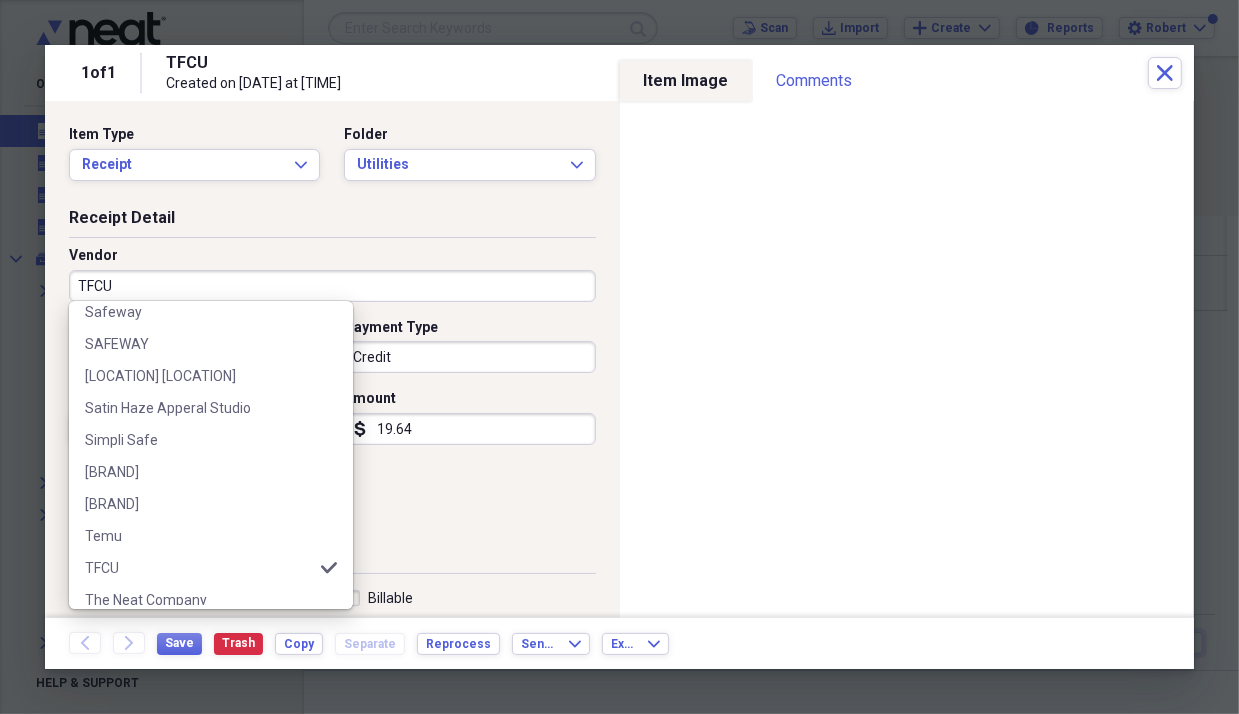 scroll, scrollTop: 1804, scrollLeft: 0, axis: vertical 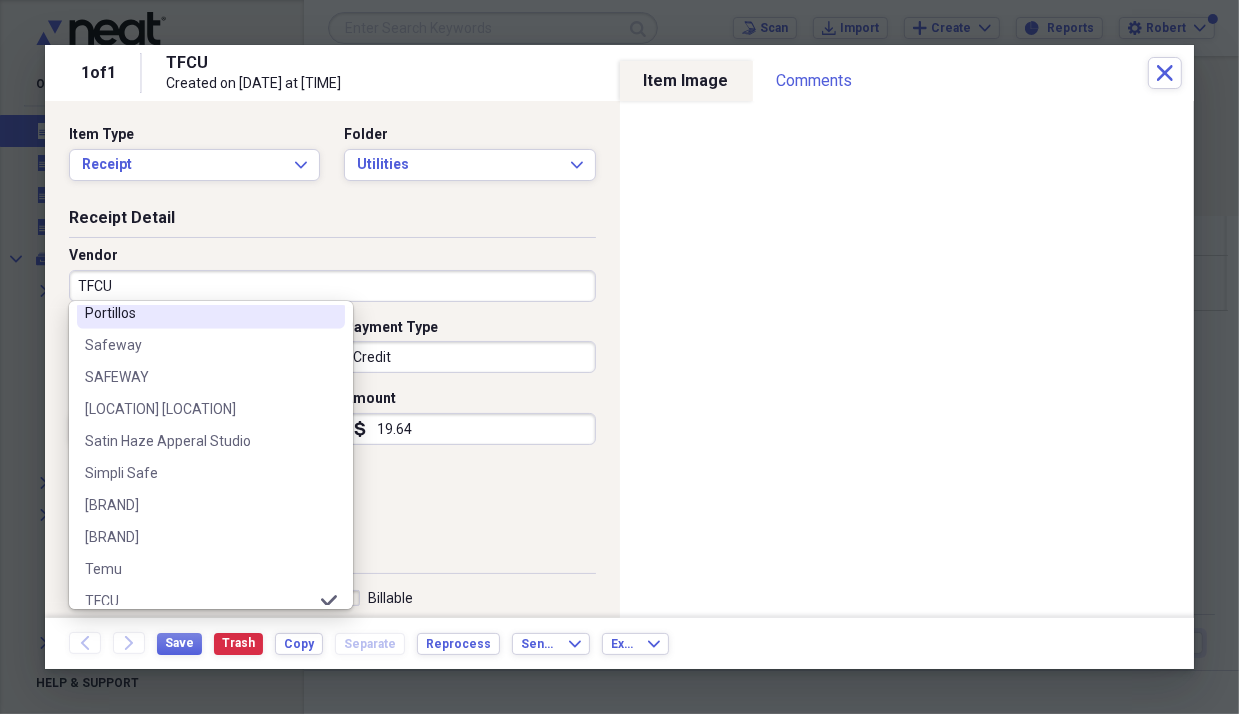 click on "TFCU" at bounding box center [332, 286] 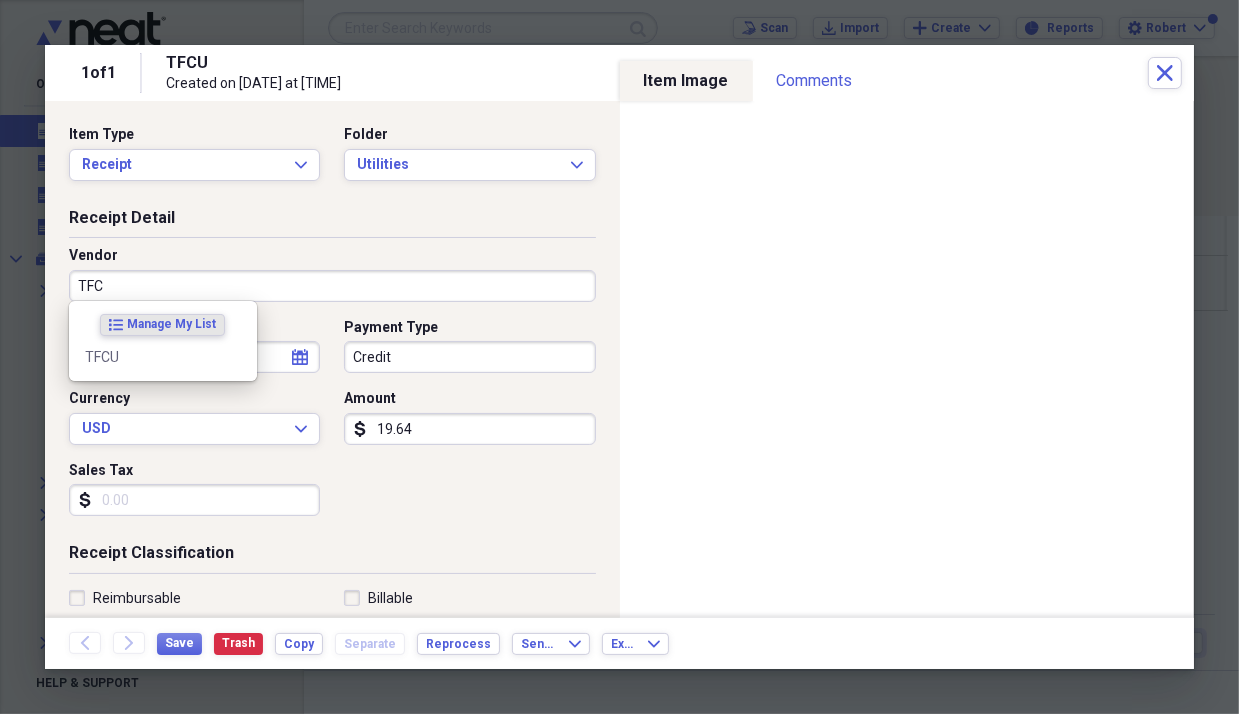 scroll, scrollTop: 0, scrollLeft: 0, axis: both 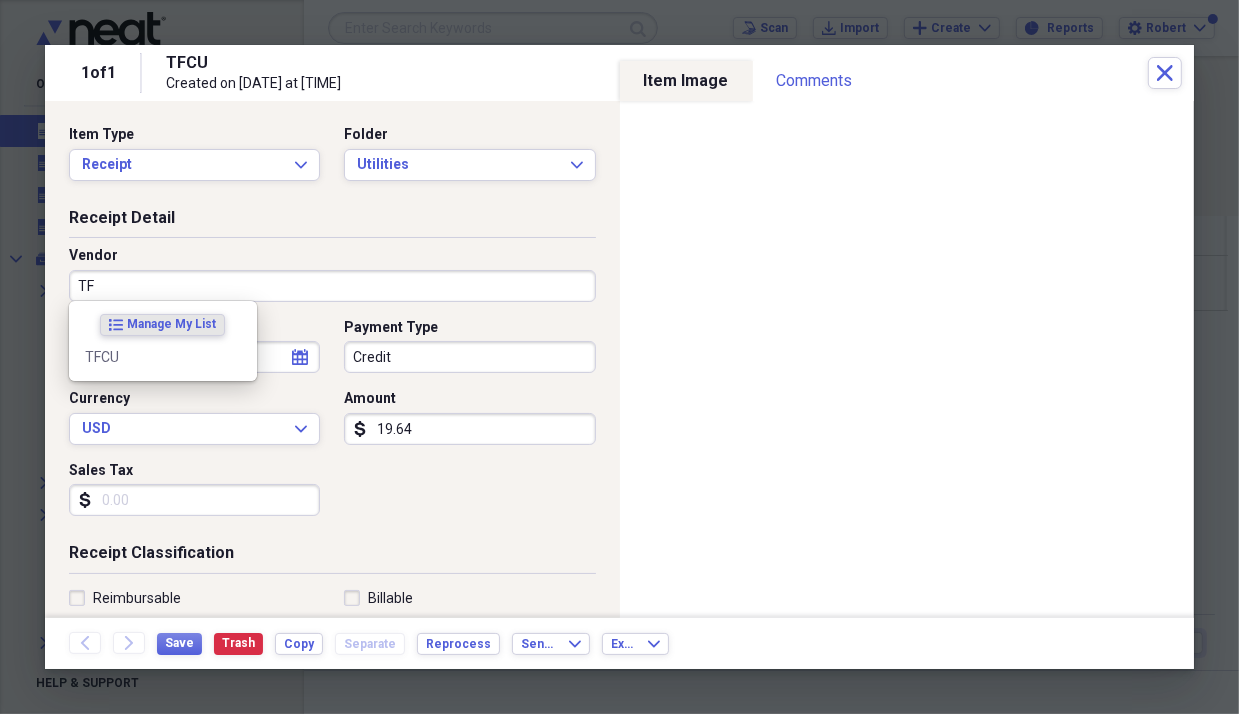 type on "T" 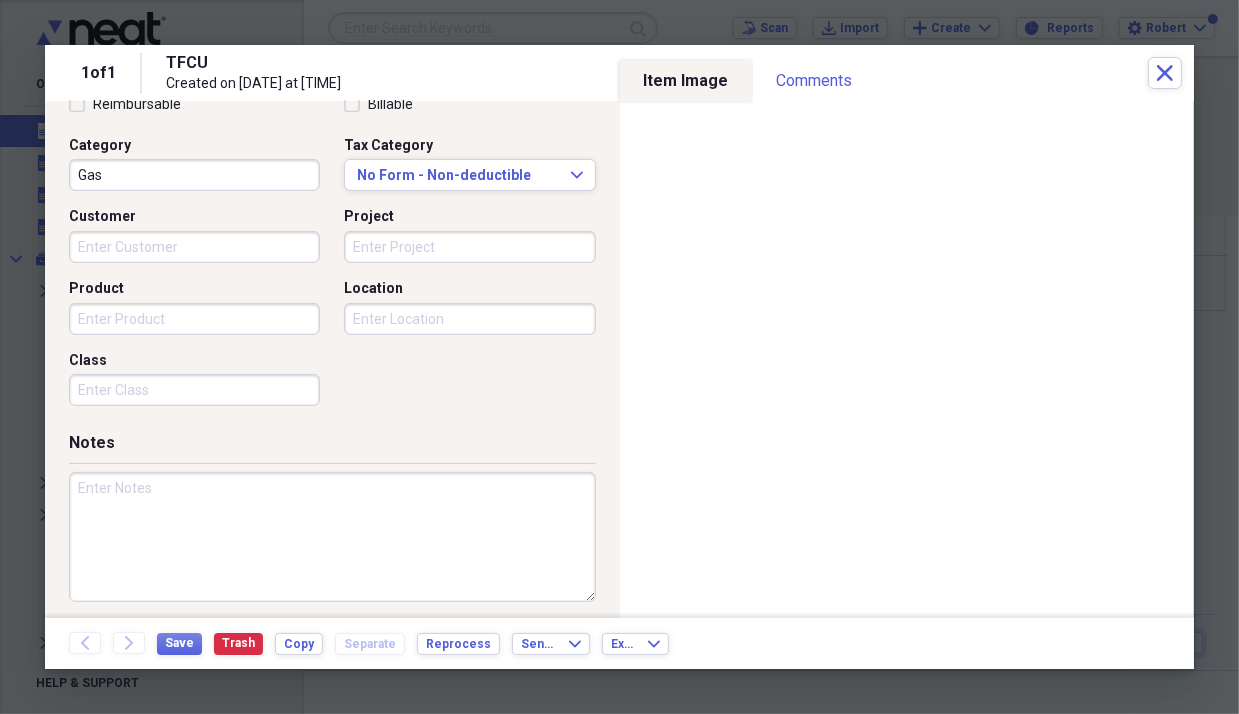 scroll, scrollTop: 496, scrollLeft: 0, axis: vertical 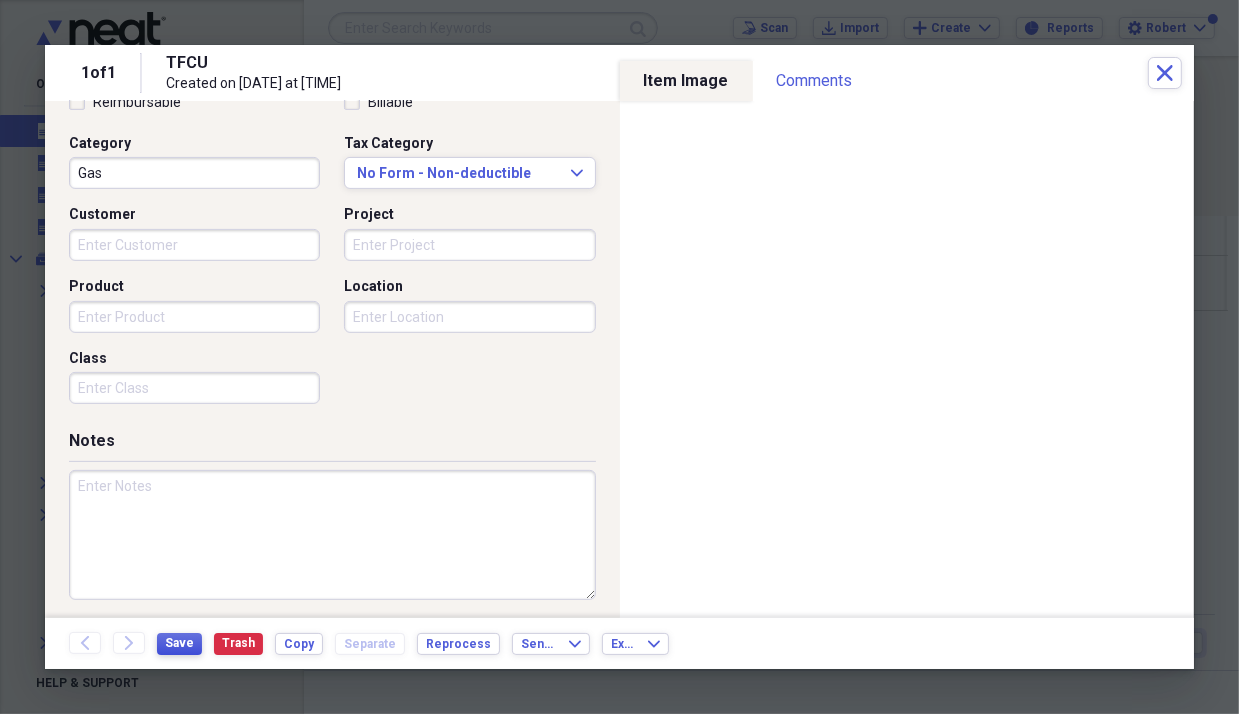 type on "Southwest Gas" 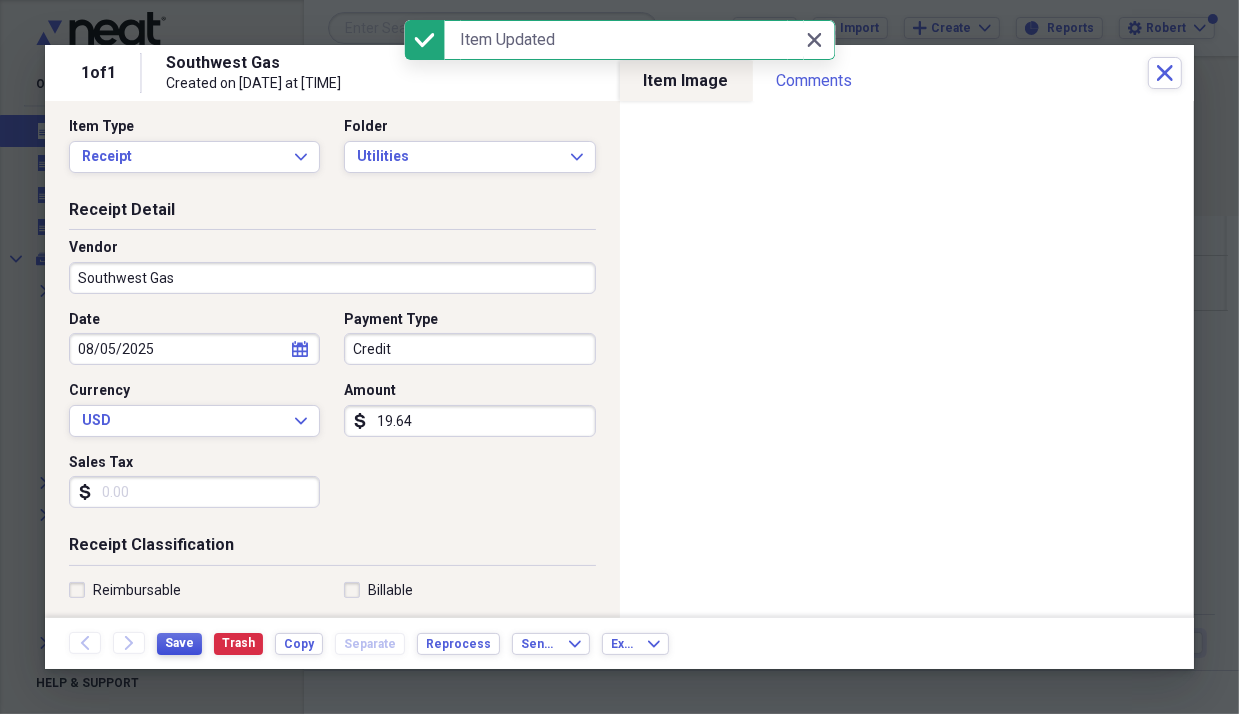 scroll, scrollTop: 0, scrollLeft: 0, axis: both 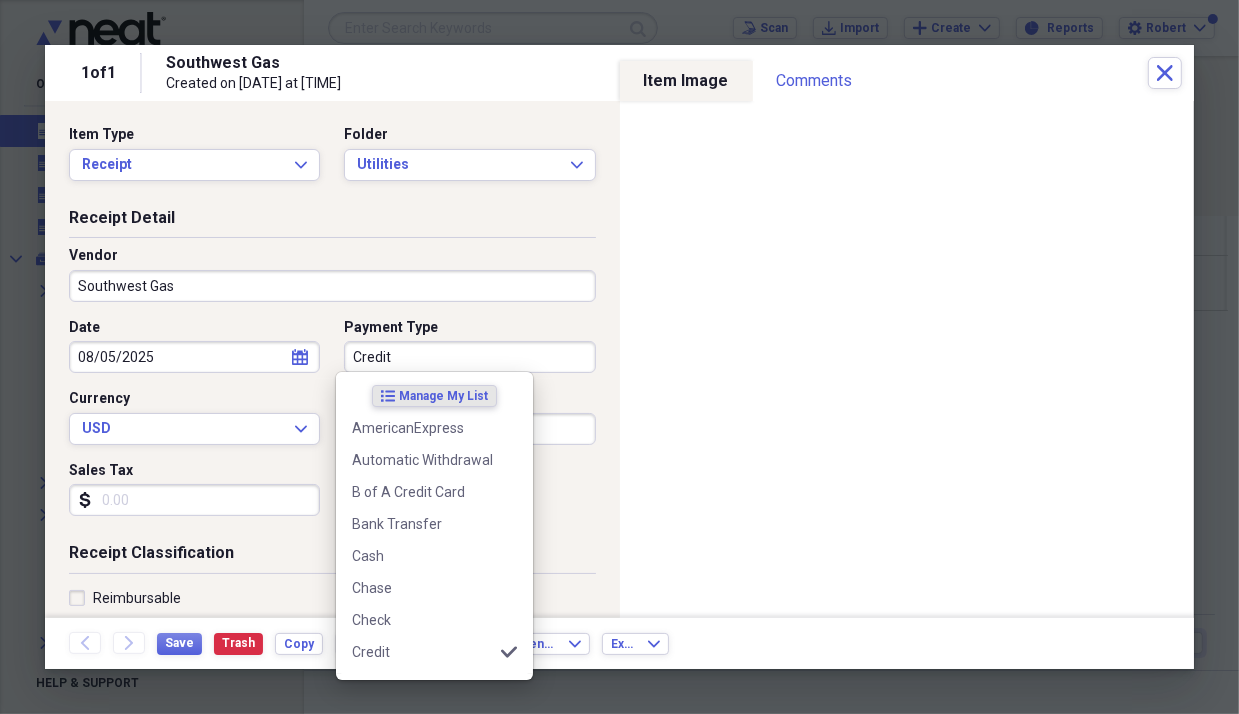 click on "Credit" at bounding box center [469, 357] 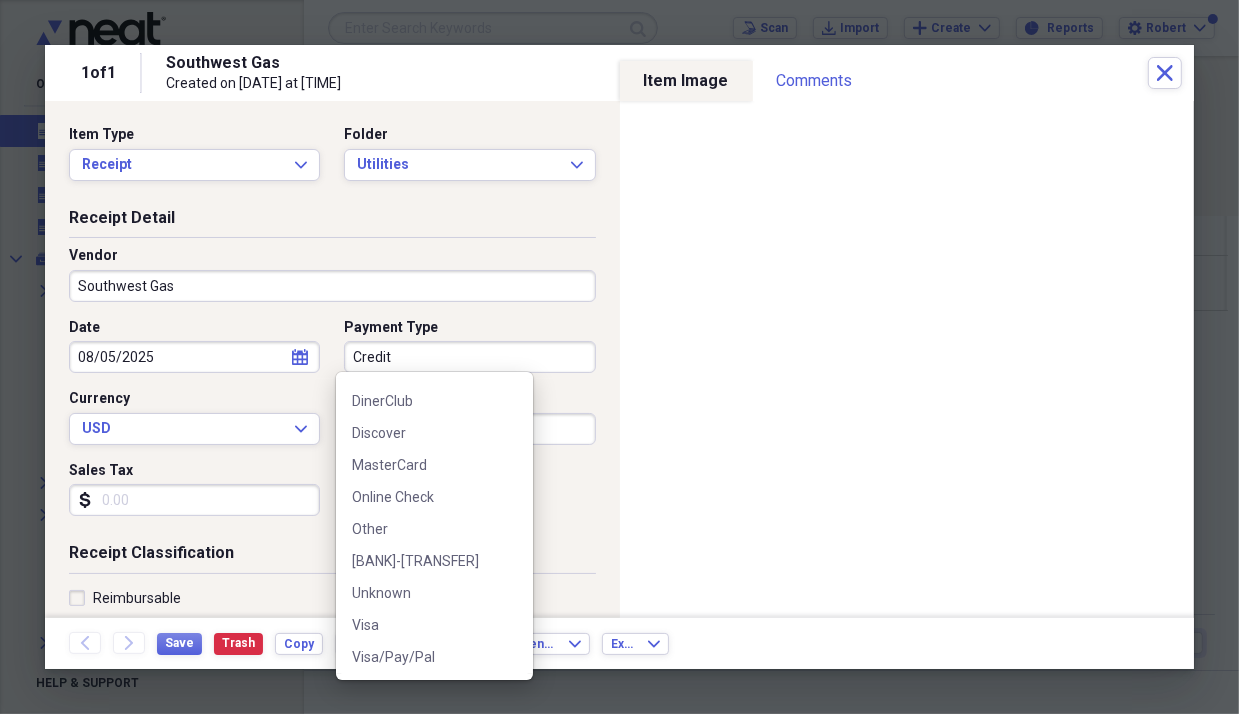 scroll, scrollTop: 316, scrollLeft: 0, axis: vertical 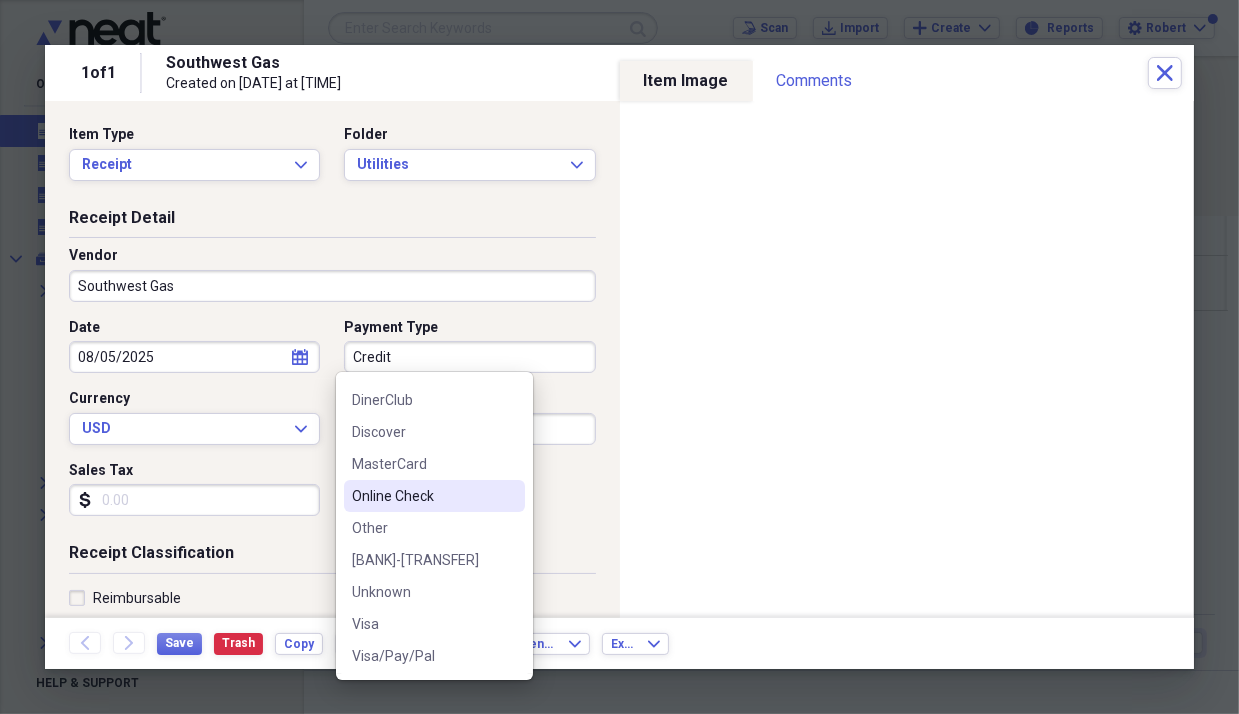 click on "Online Check" at bounding box center [422, 496] 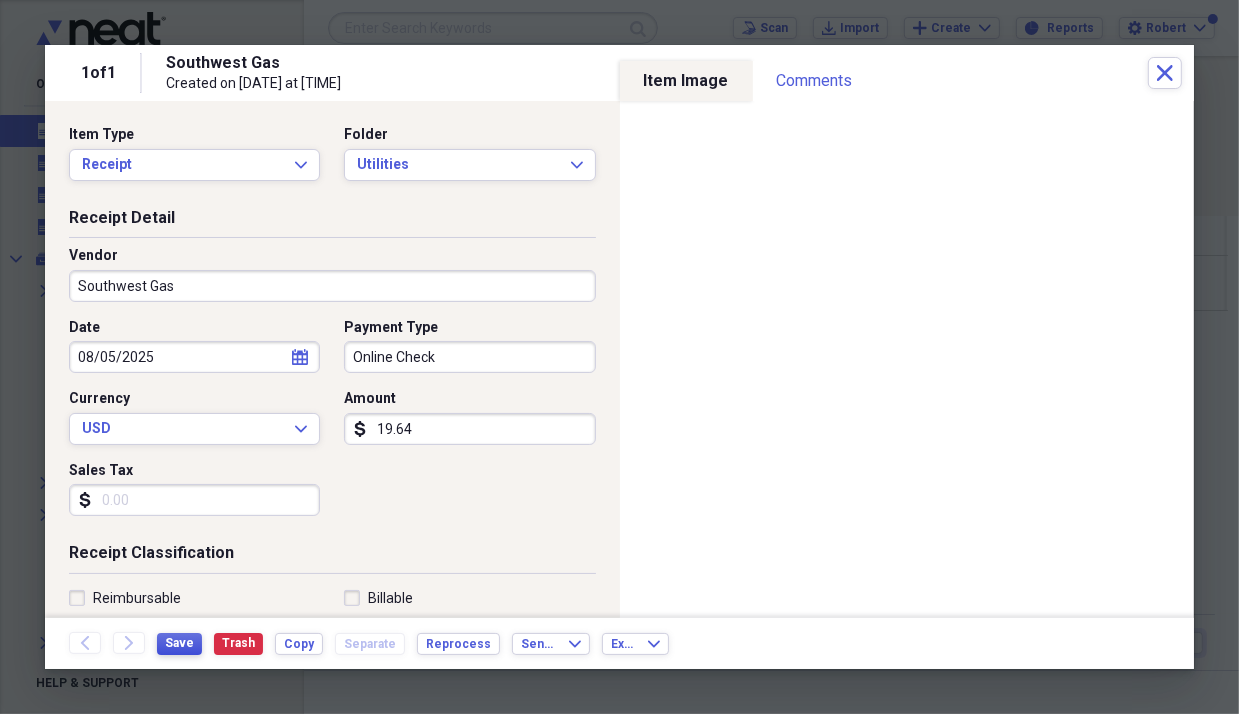 click on "Save" at bounding box center [179, 644] 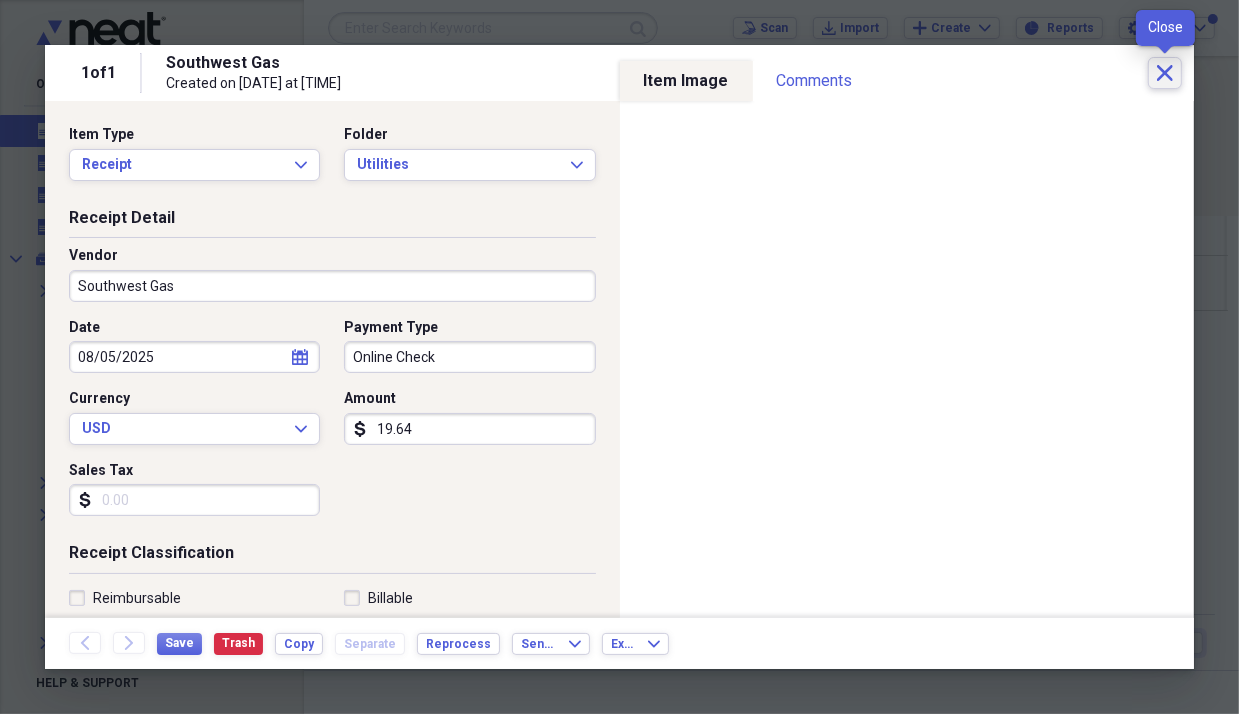 click on "Close" 